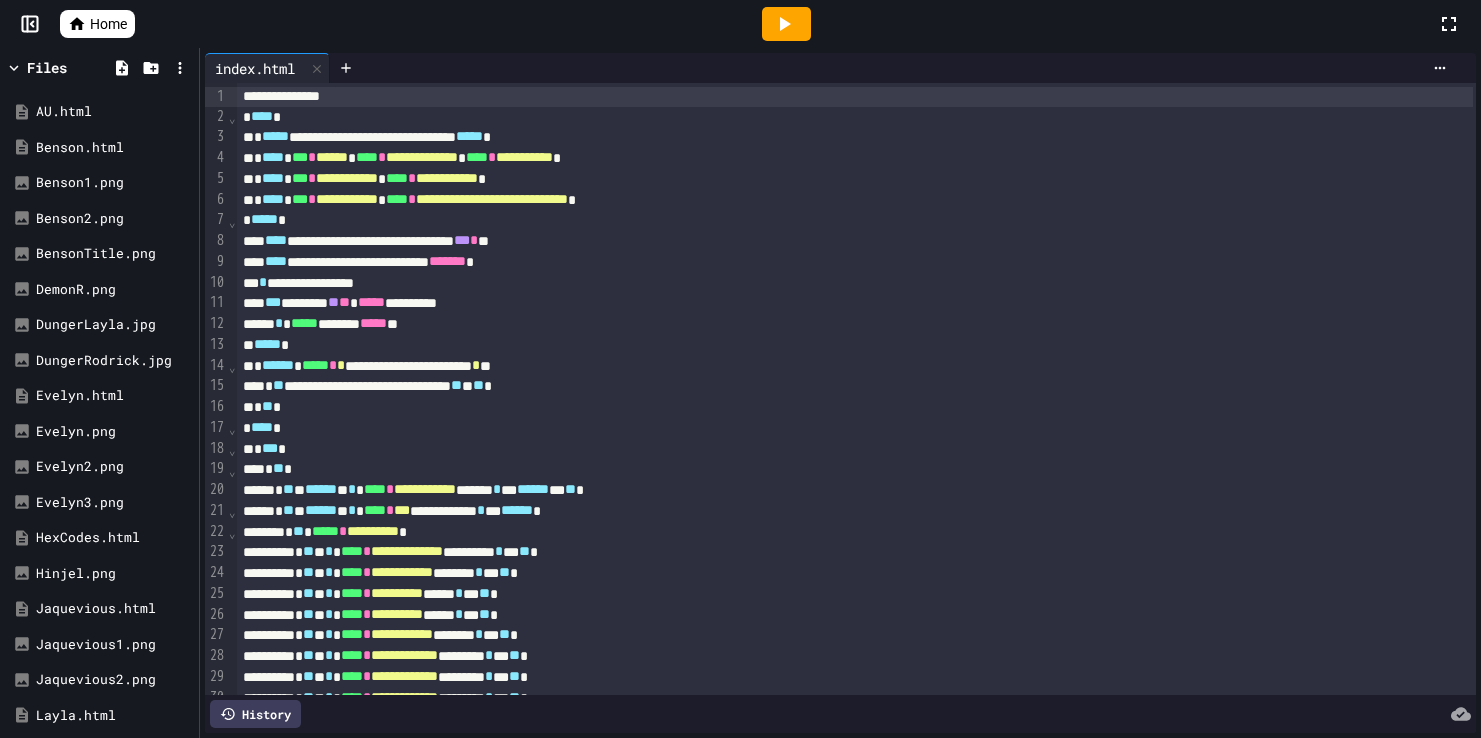 scroll, scrollTop: 0, scrollLeft: 0, axis: both 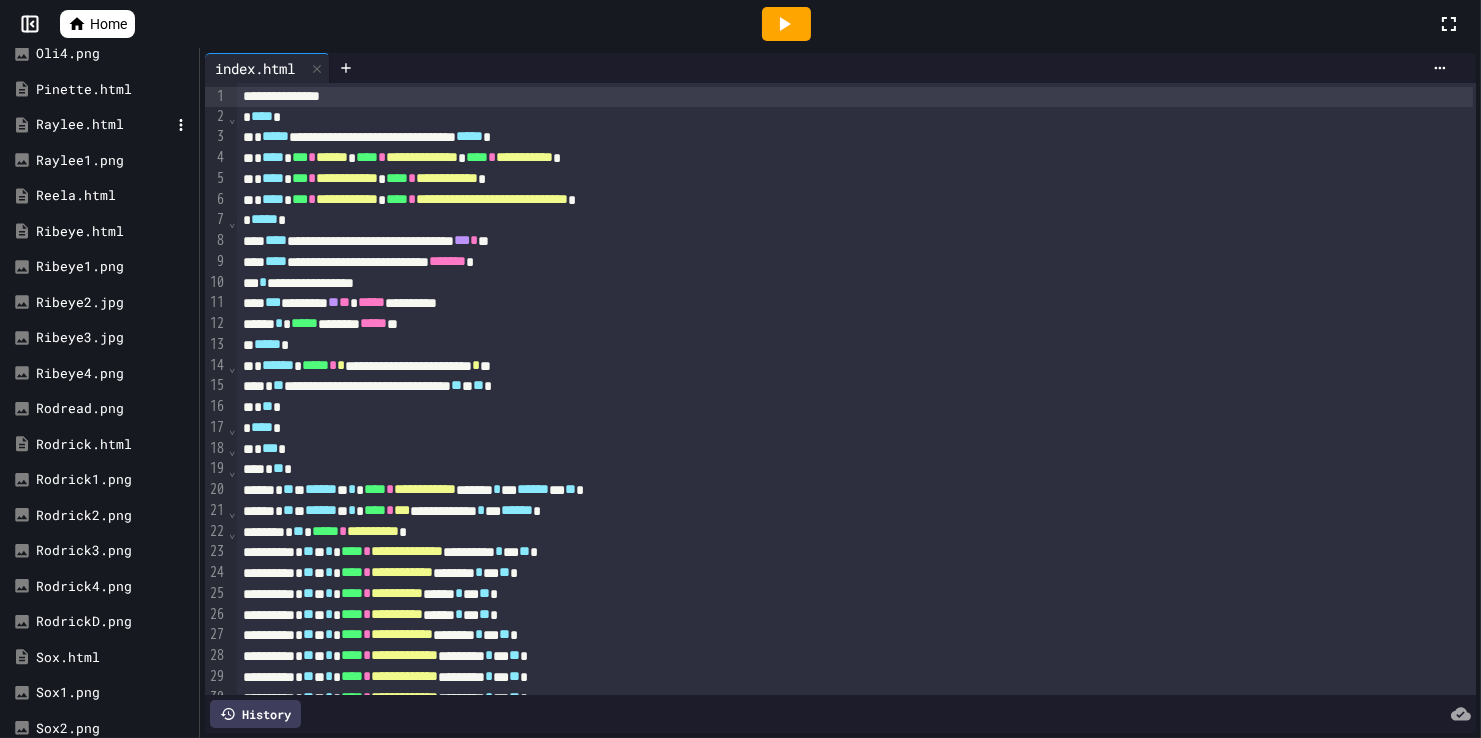 click on "Raylee.html" at bounding box center (103, 125) 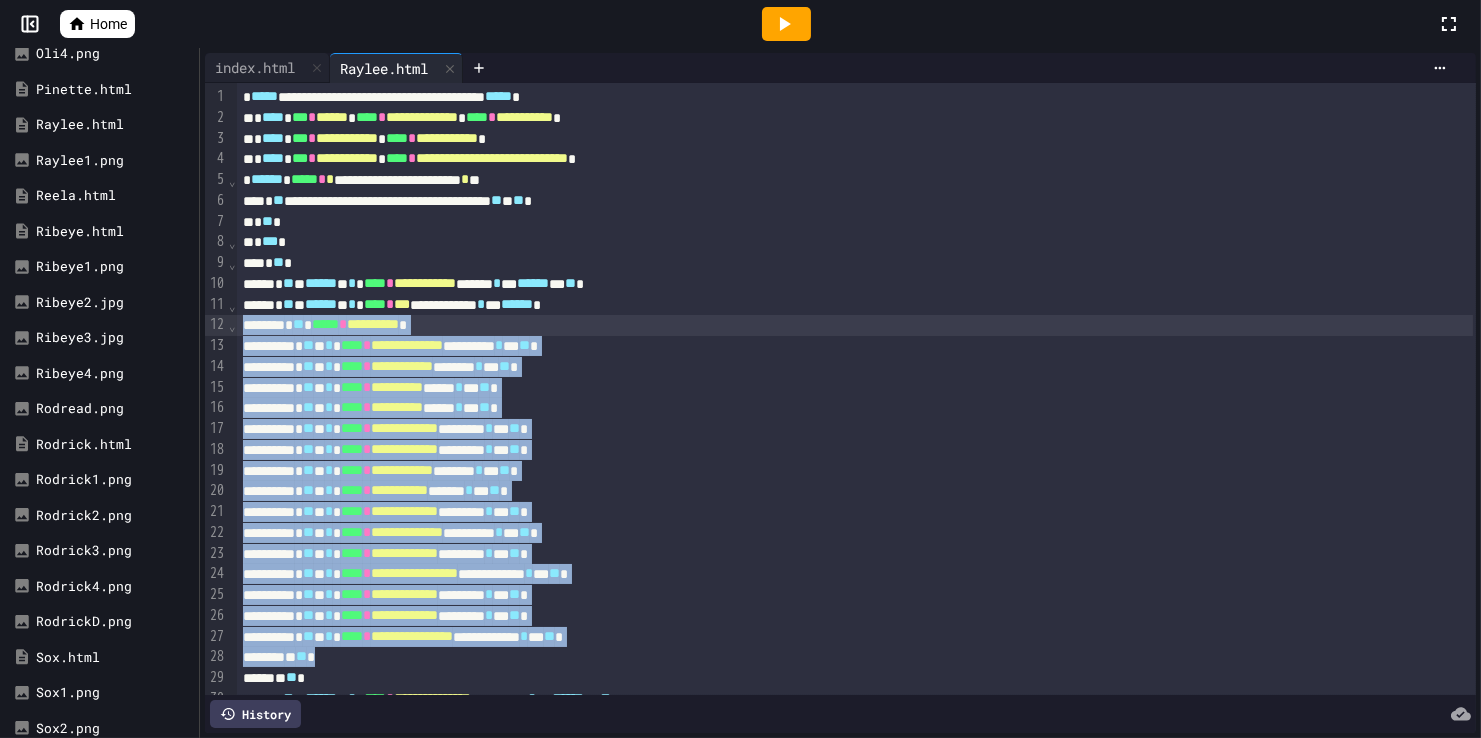 drag, startPoint x: 226, startPoint y: 330, endPoint x: 245, endPoint y: 335, distance: 19.646883 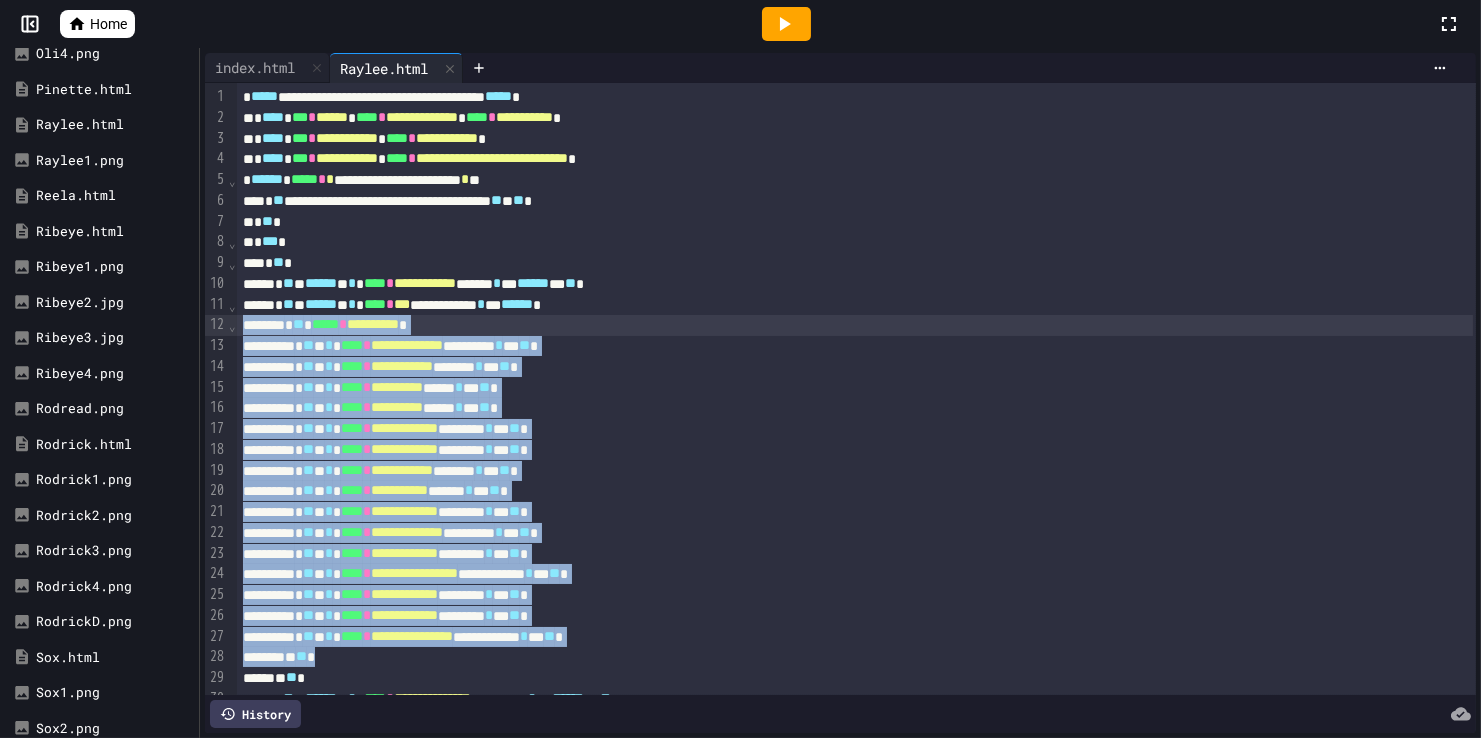 copy on "**********" 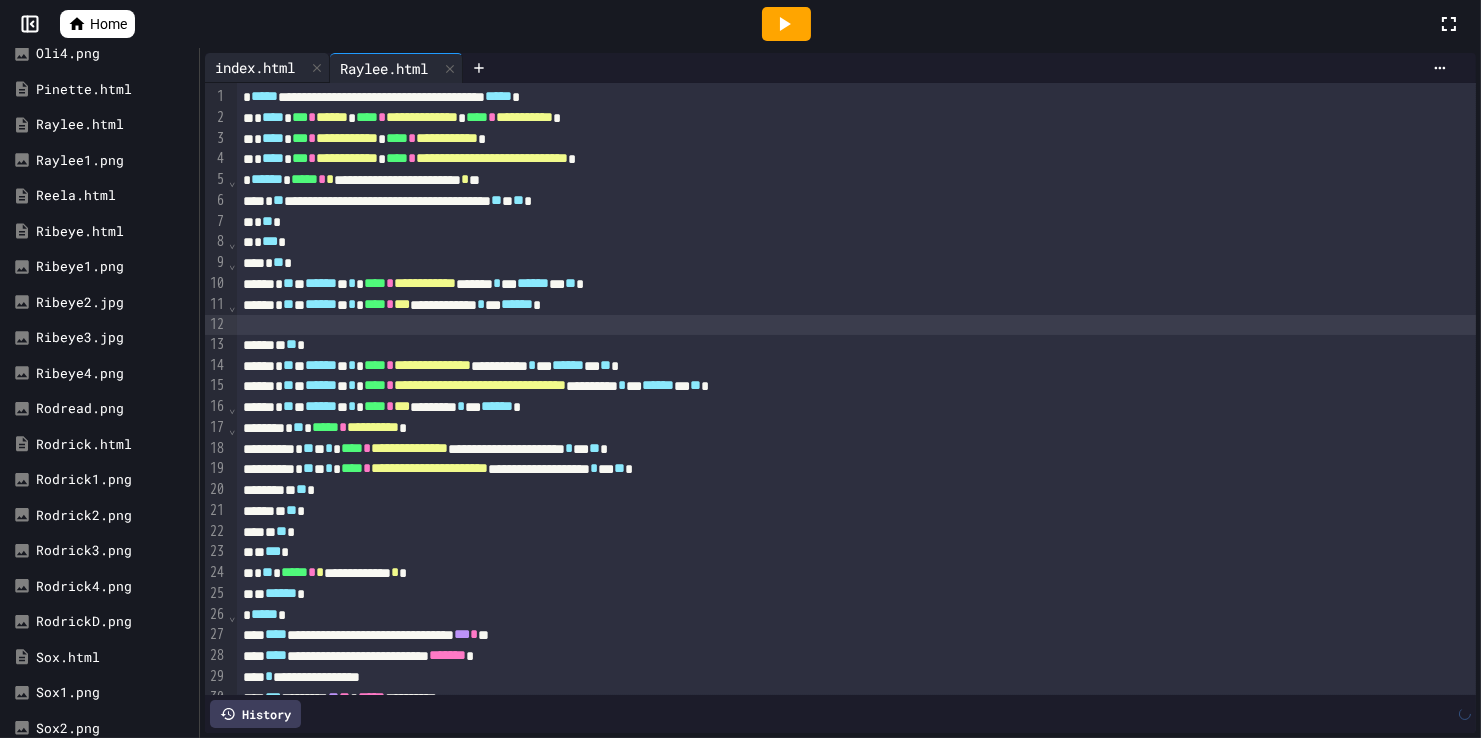 click on "index.html" at bounding box center (255, 67) 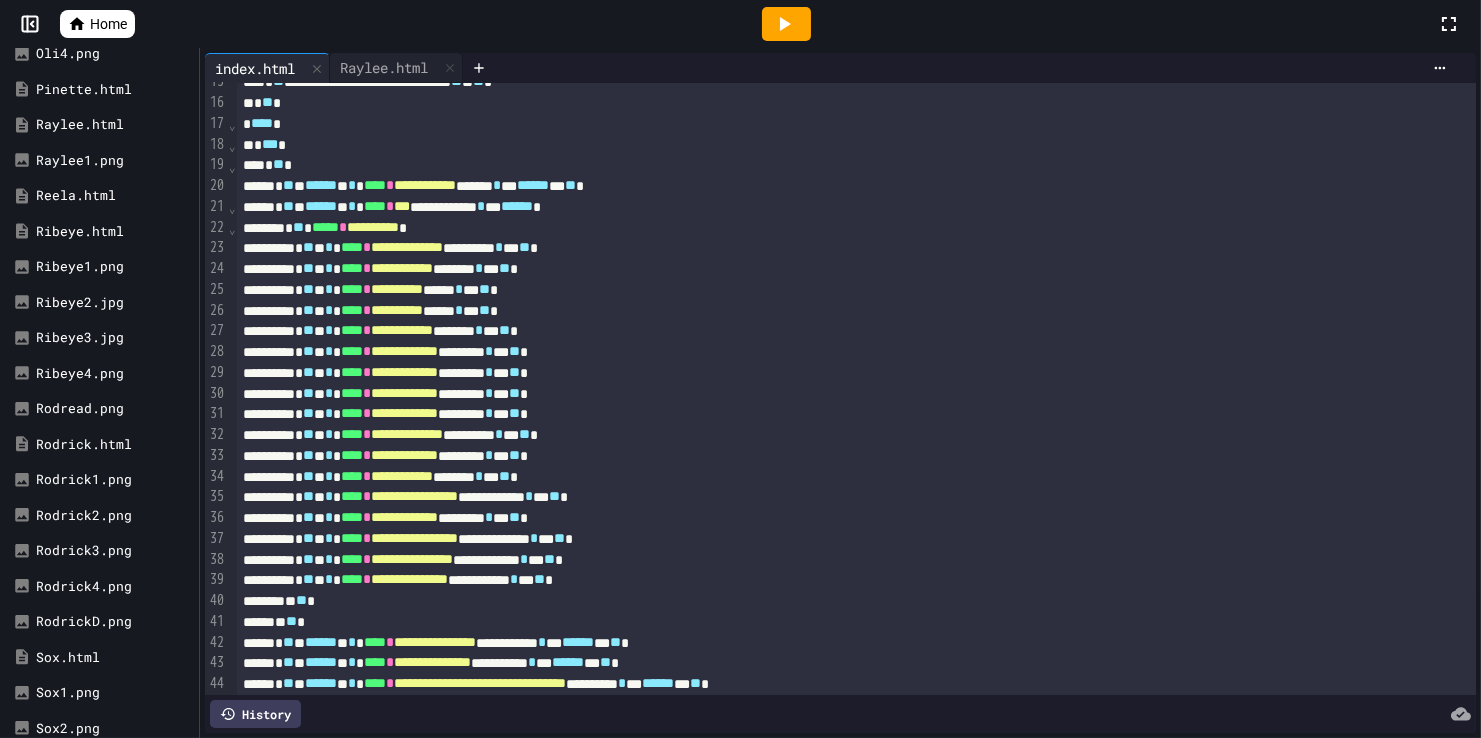scroll, scrollTop: 385, scrollLeft: 0, axis: vertical 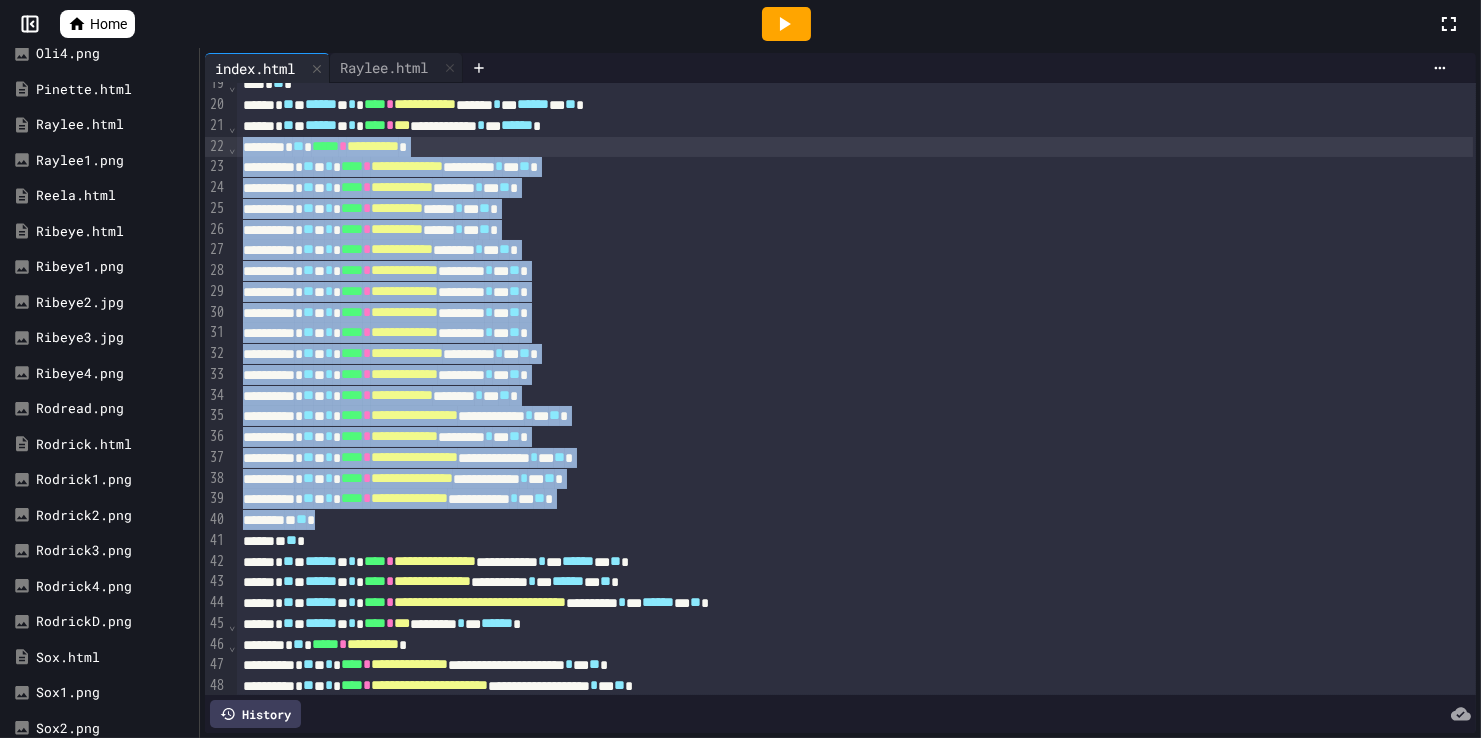 drag, startPoint x: 357, startPoint y: 521, endPoint x: 223, endPoint y: 140, distance: 403.87744 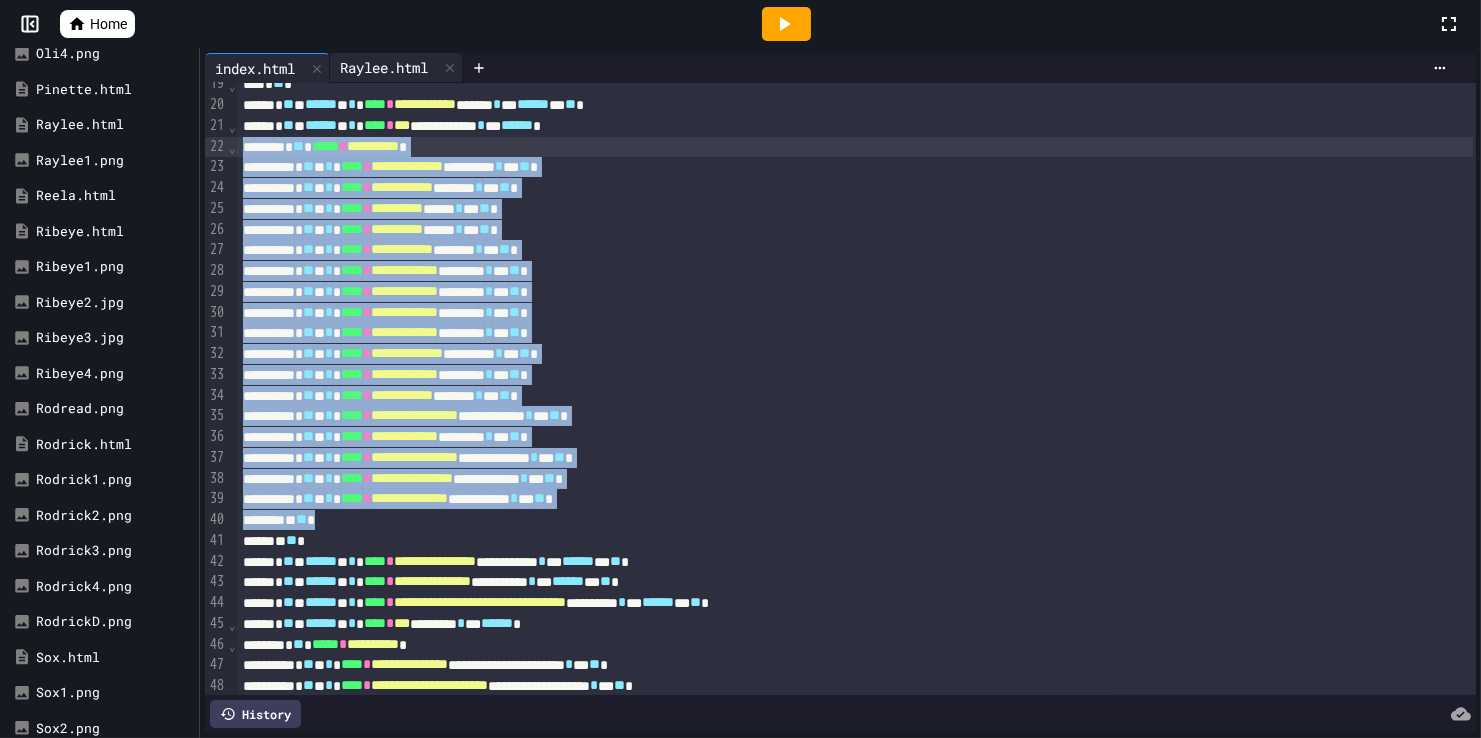 click on "Raylee.html" at bounding box center [384, 67] 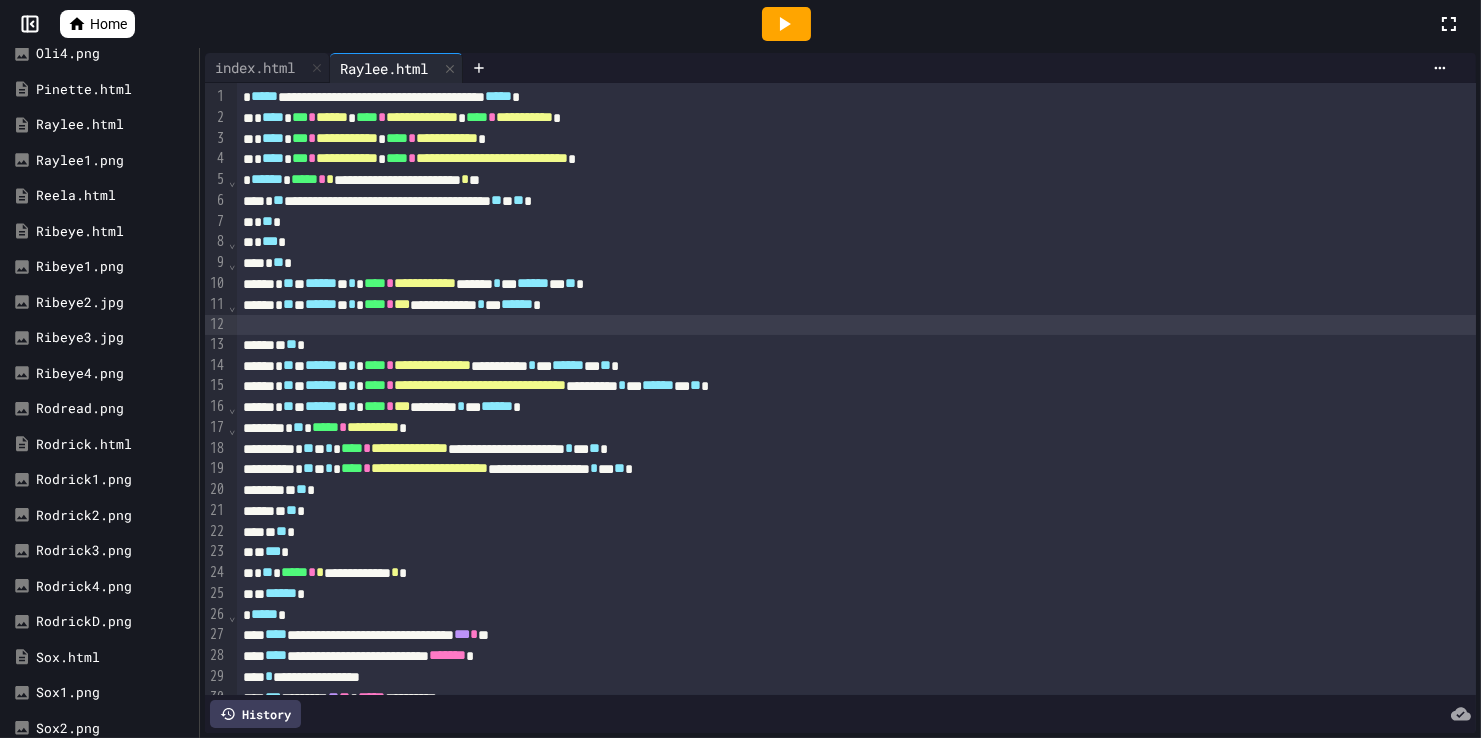 click at bounding box center [856, 325] 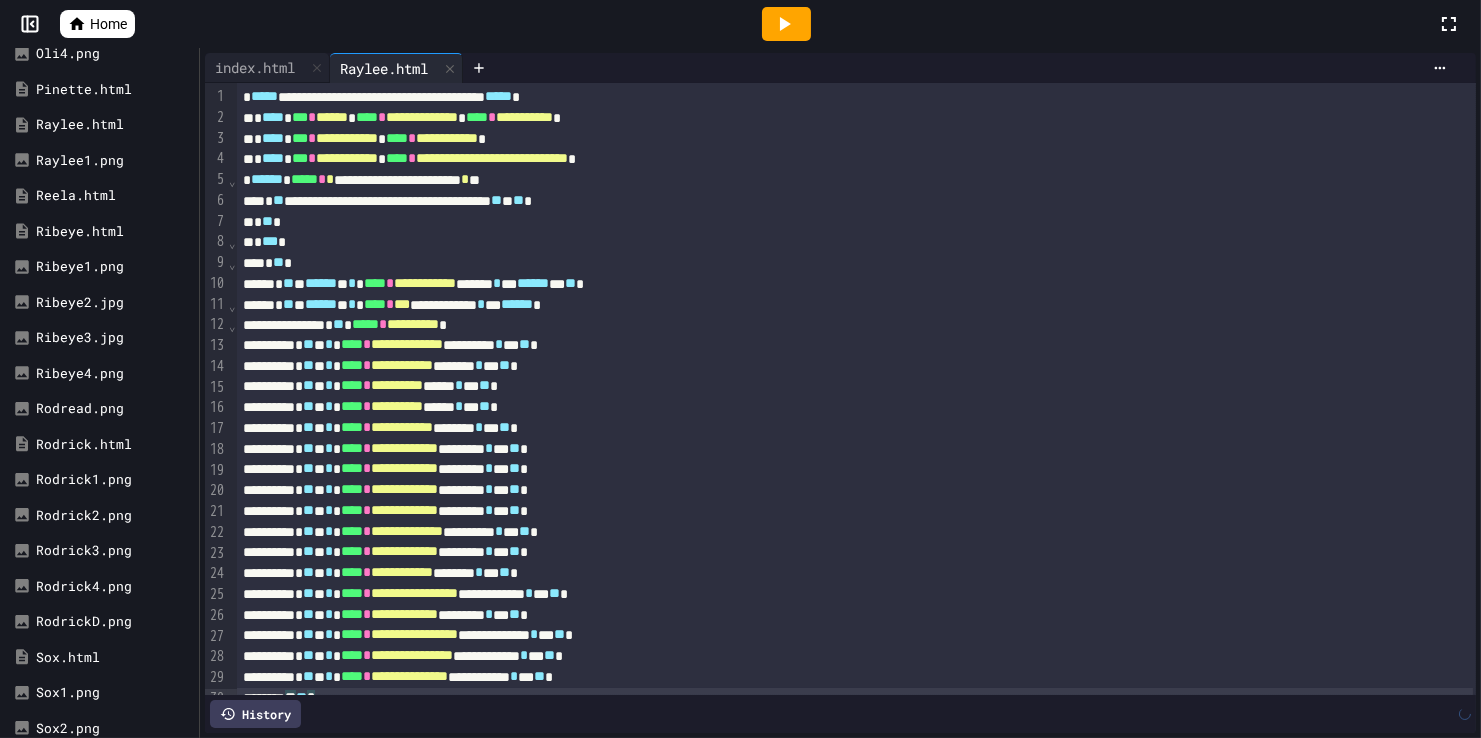 scroll, scrollTop: 15, scrollLeft: 0, axis: vertical 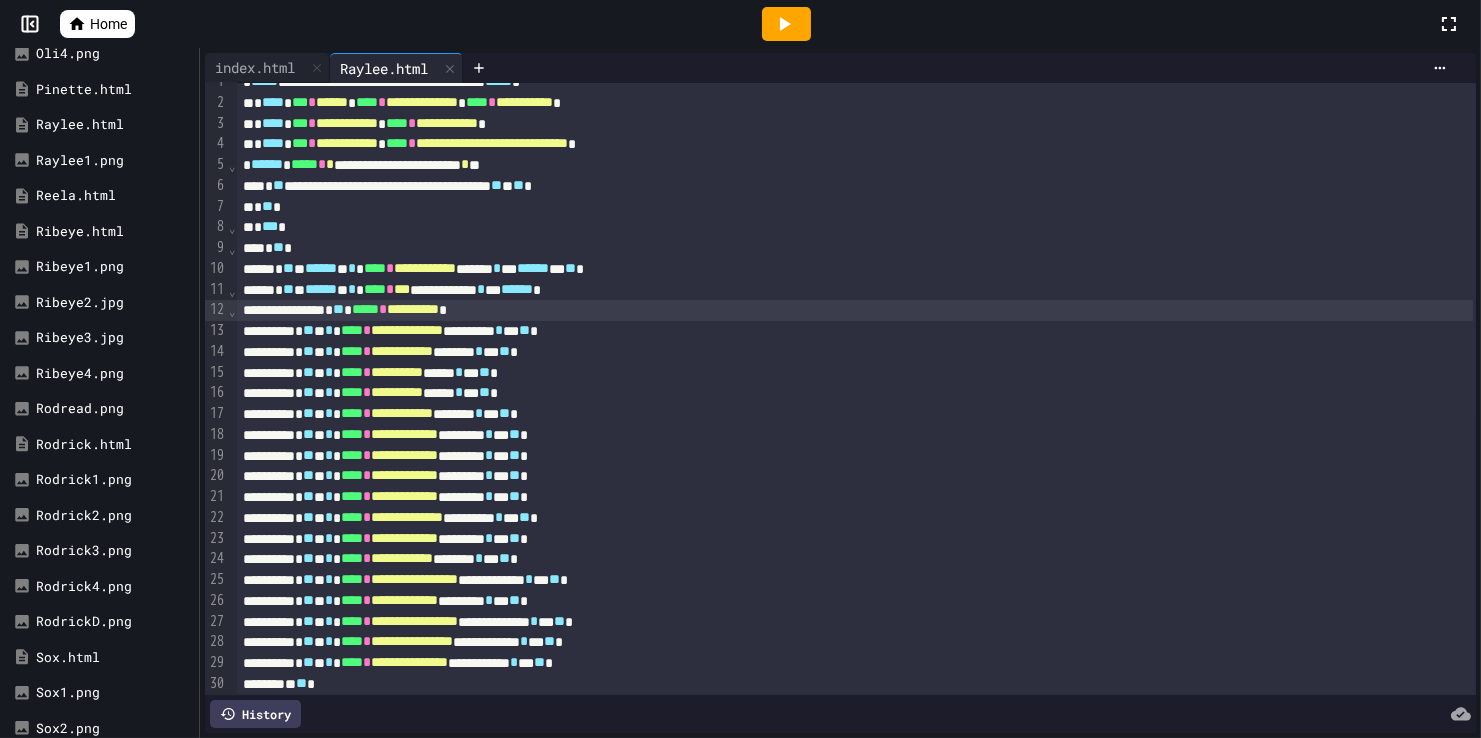 click on "**********" at bounding box center [855, 310] 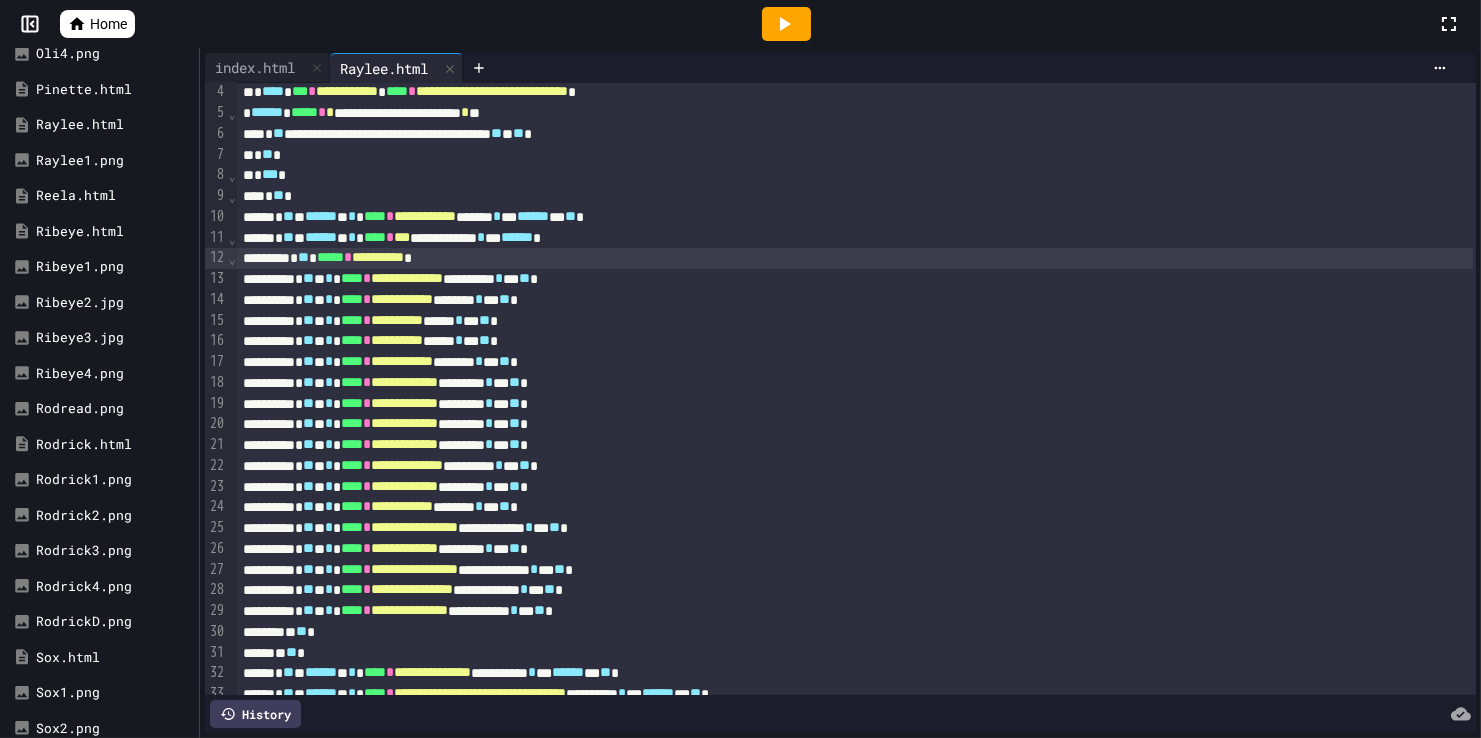scroll, scrollTop: 70, scrollLeft: 0, axis: vertical 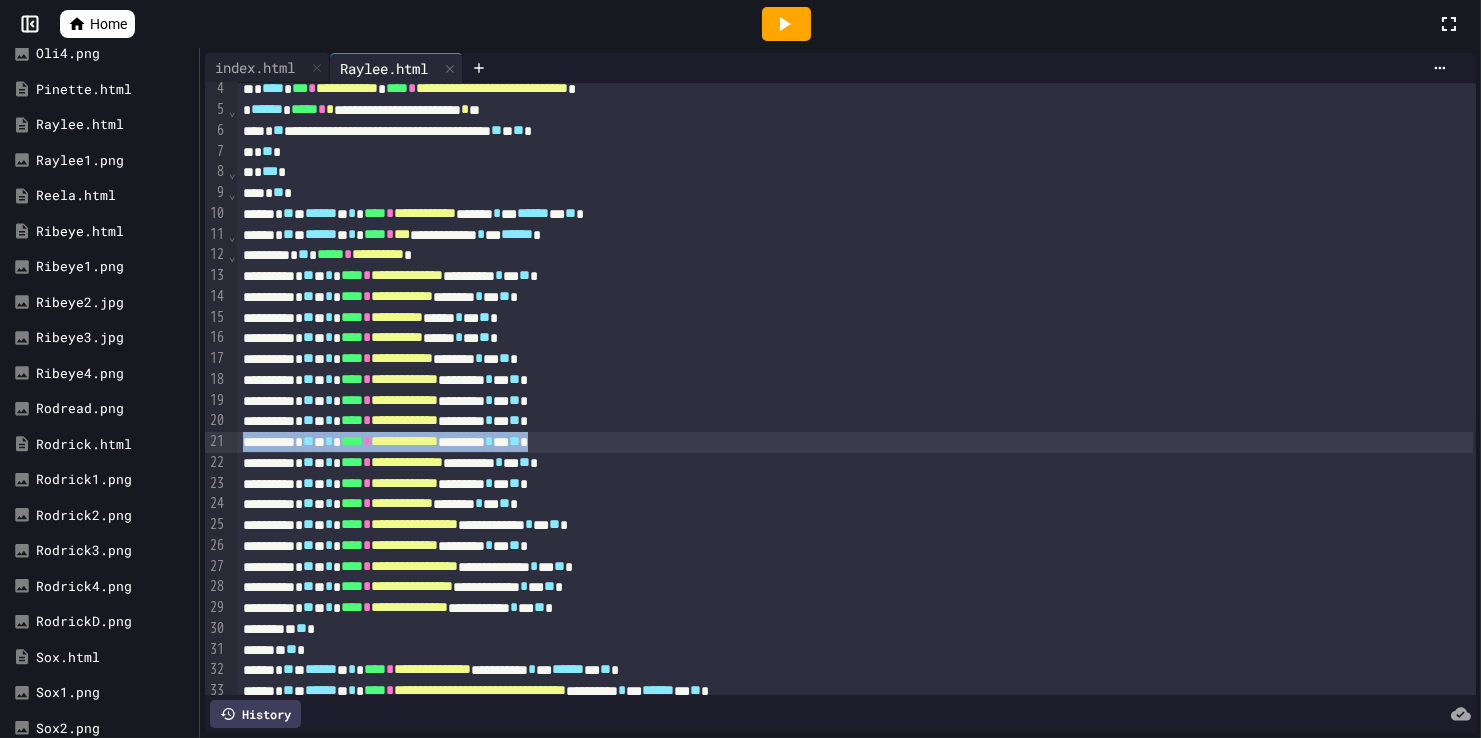 drag, startPoint x: 682, startPoint y: 437, endPoint x: 209, endPoint y: 437, distance: 473 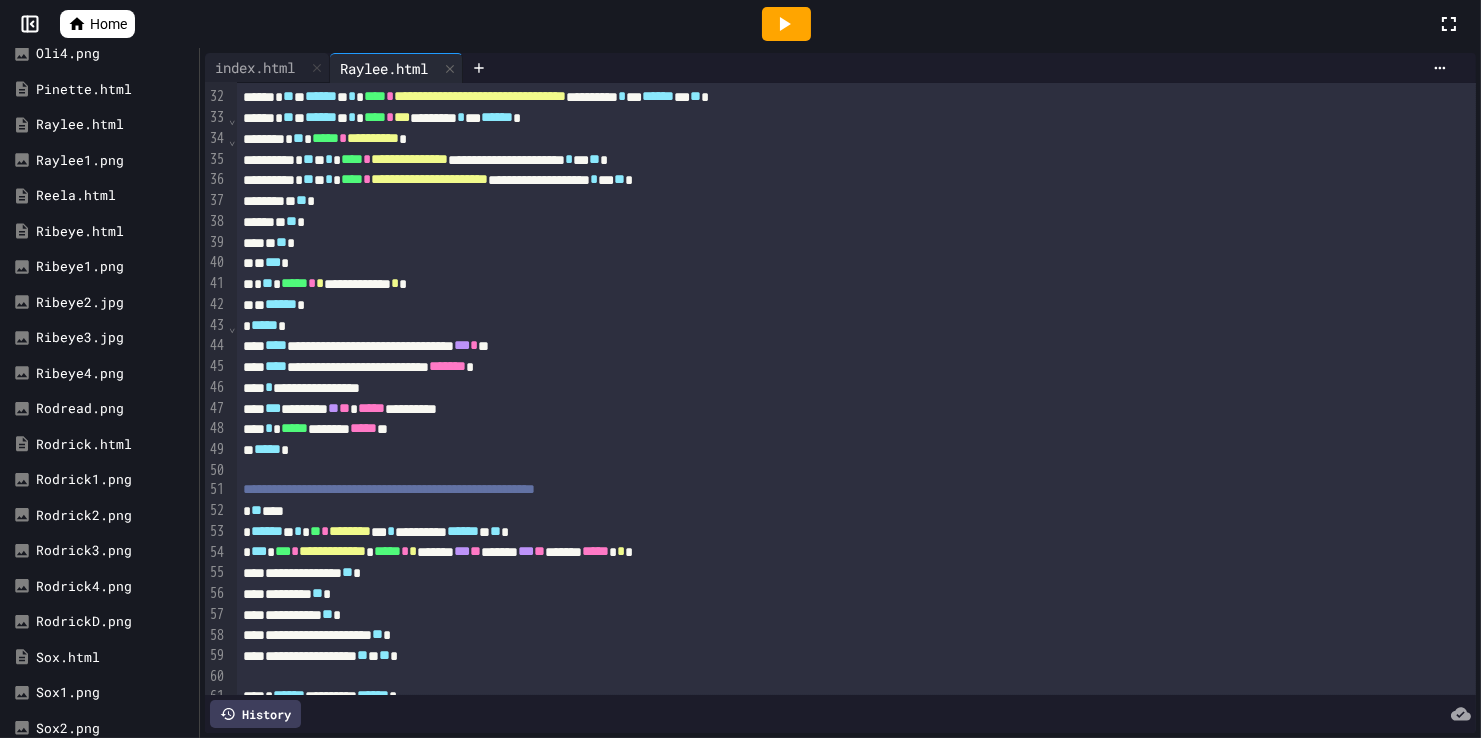 scroll, scrollTop: 888, scrollLeft: 0, axis: vertical 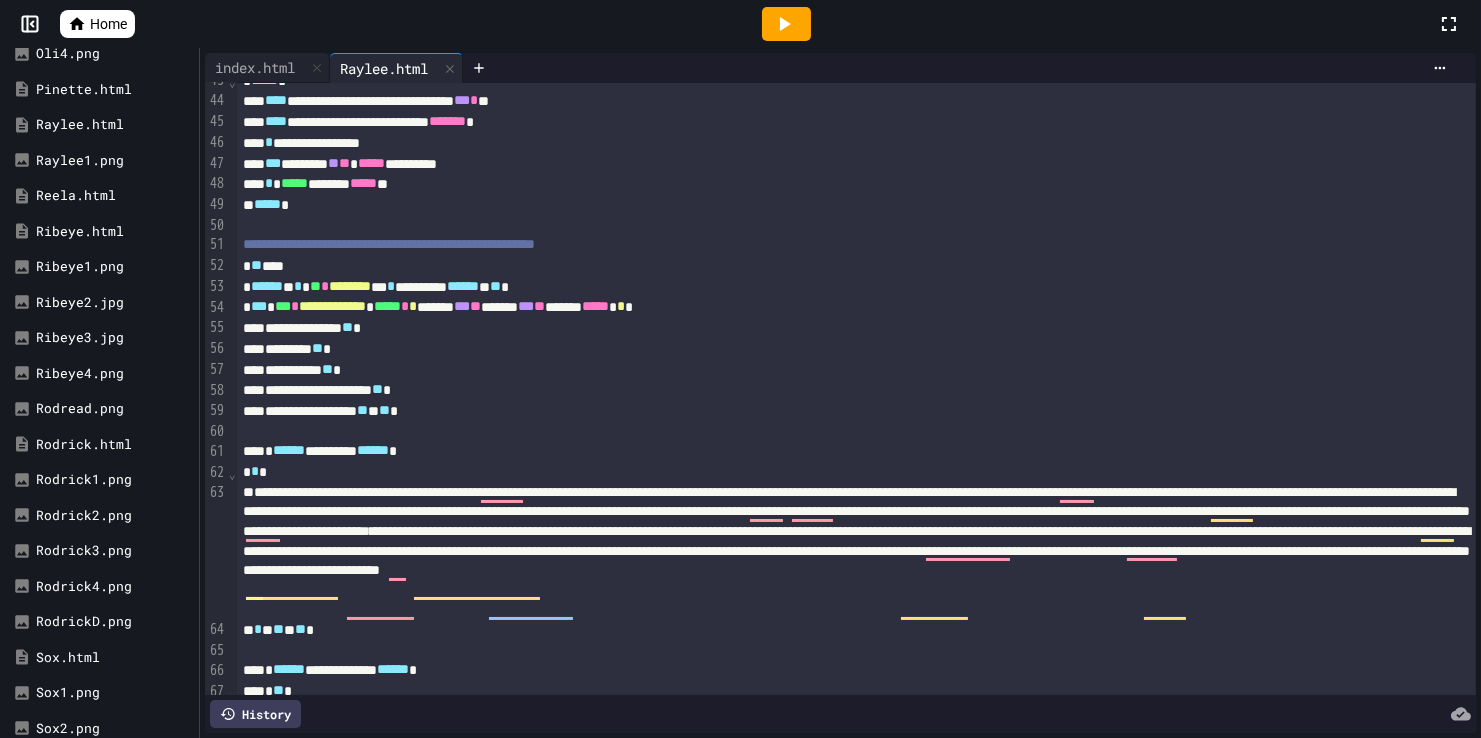 click at bounding box center [740, 740] 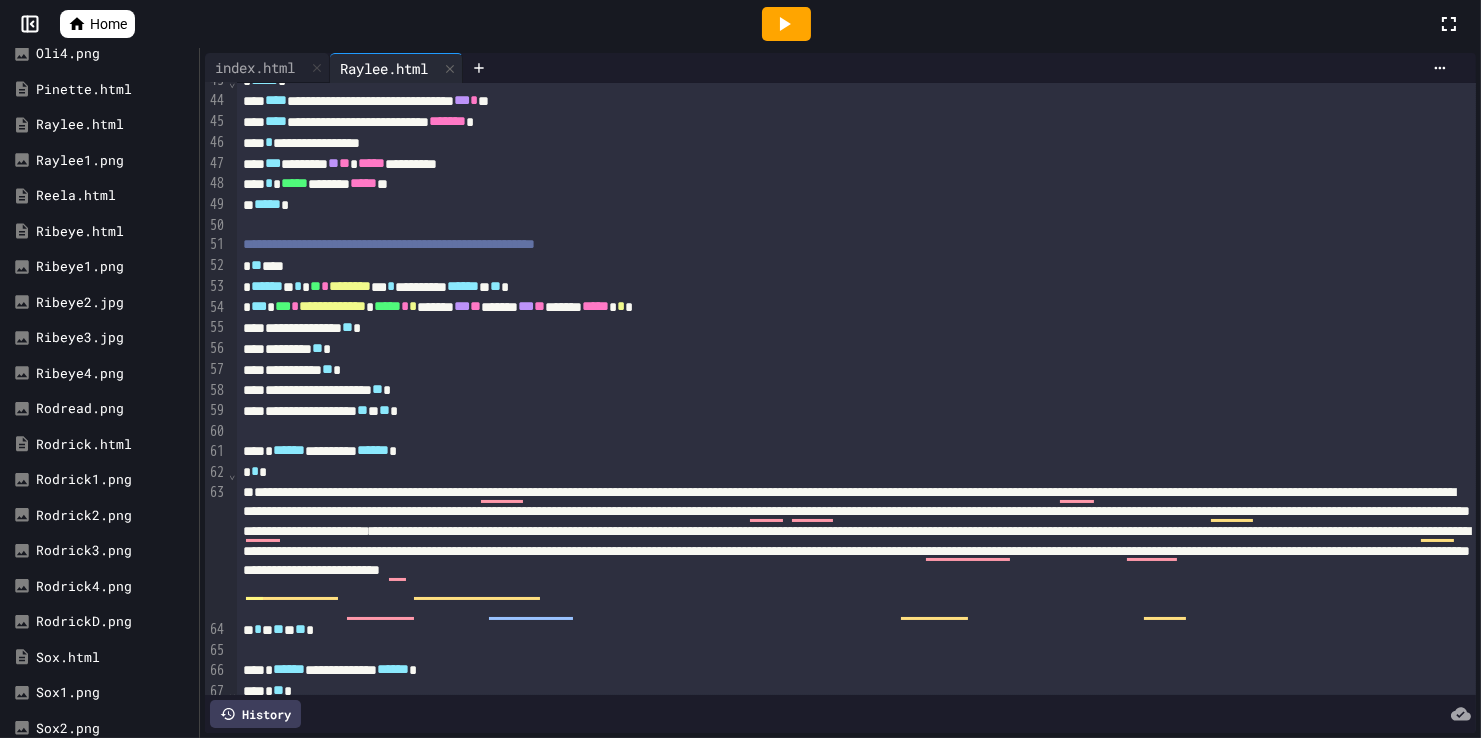 scroll, scrollTop: 888, scrollLeft: 0, axis: vertical 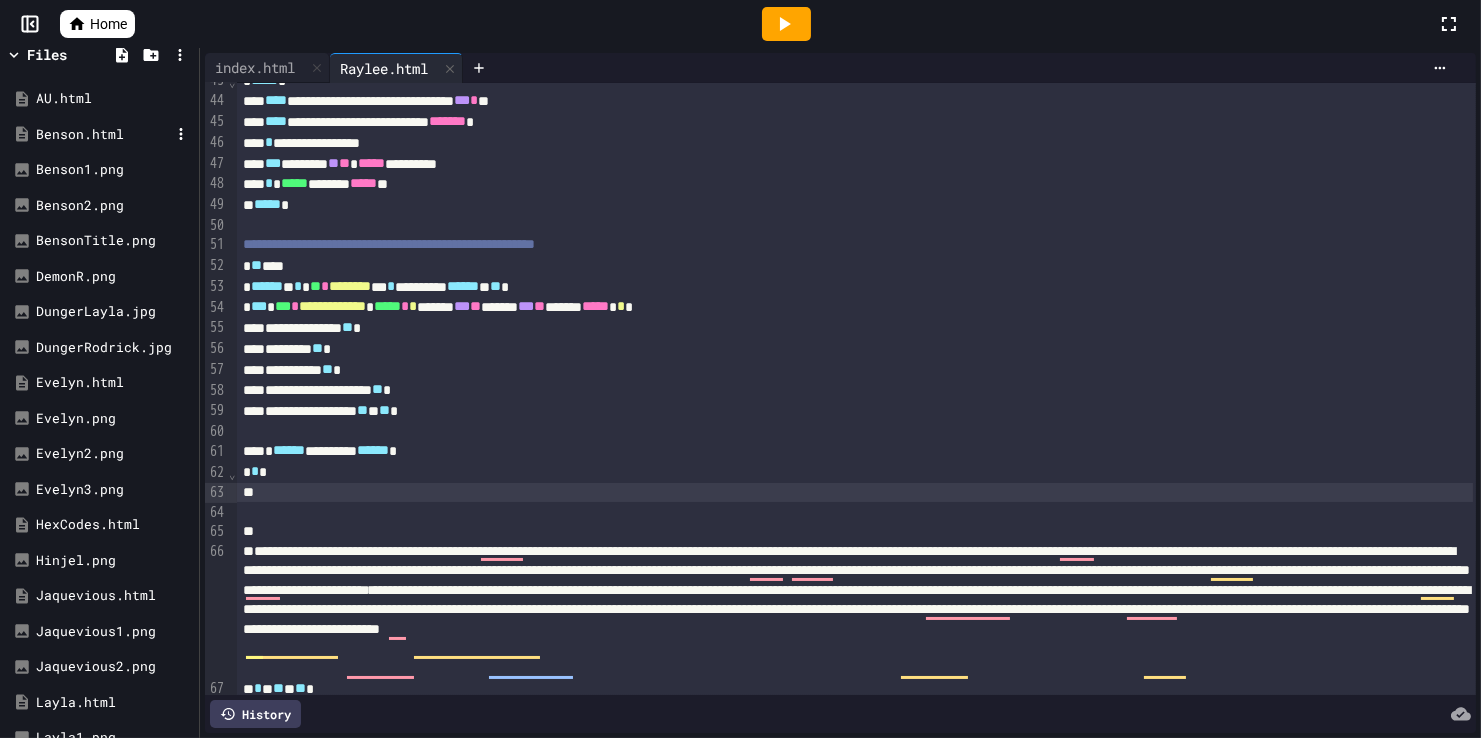 click on "Benson.html" at bounding box center [103, 135] 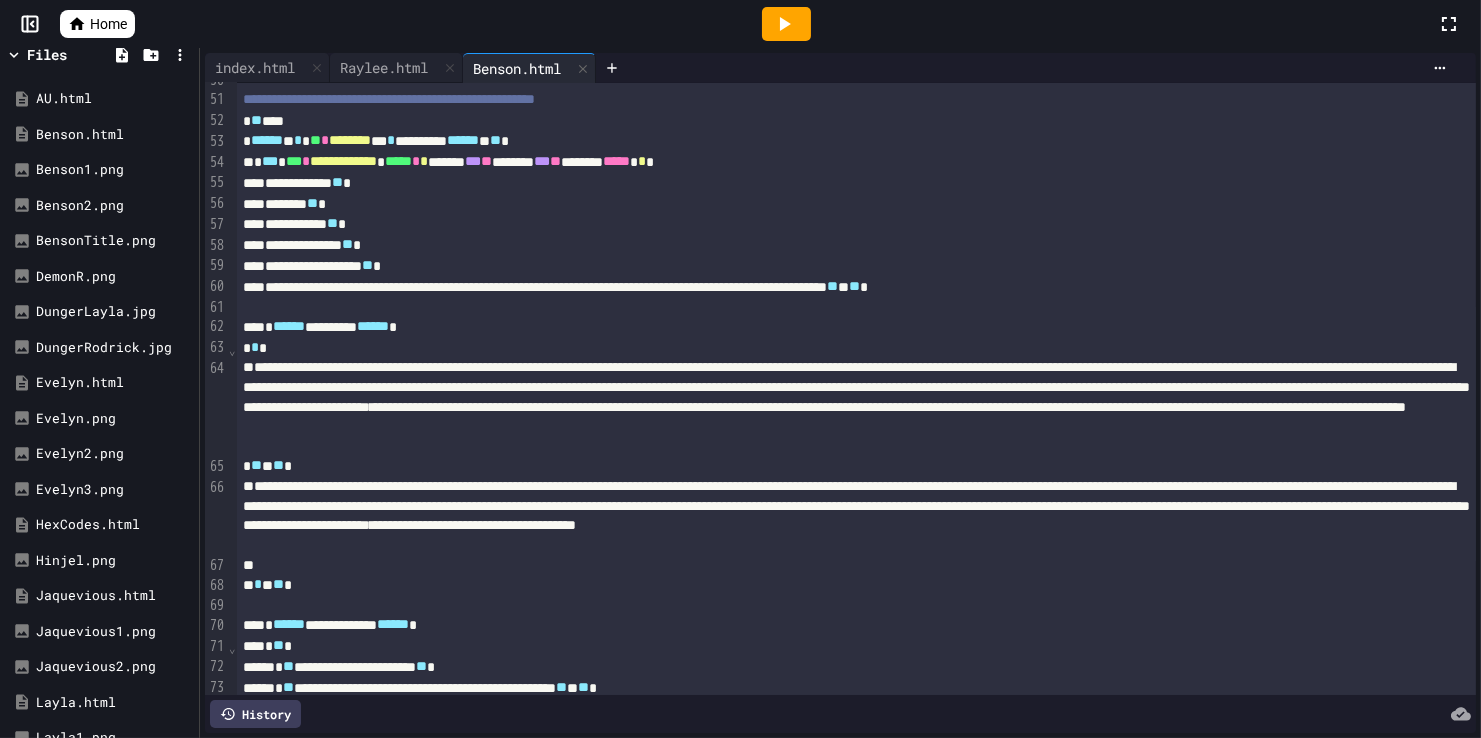 scroll, scrollTop: 1059, scrollLeft: 0, axis: vertical 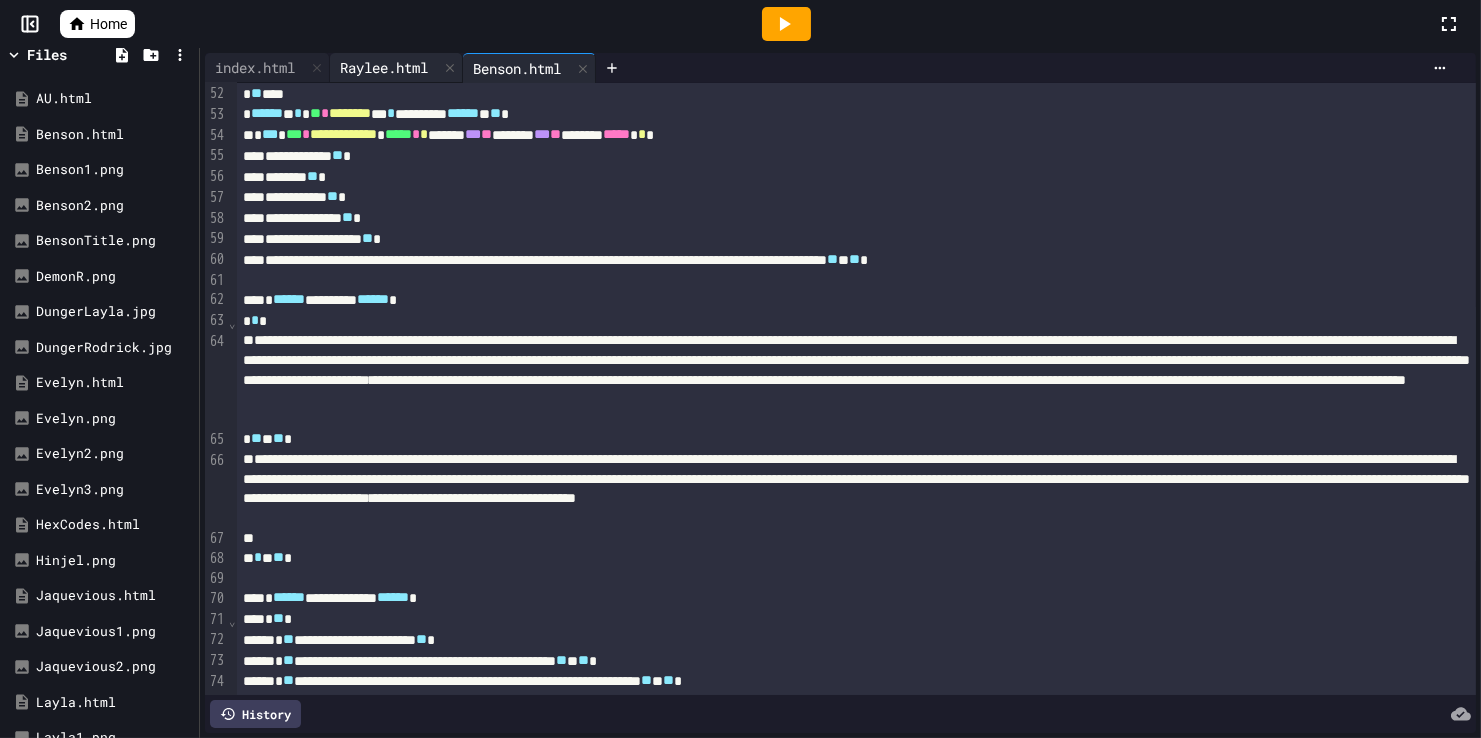click on "Raylee.html" at bounding box center [384, 67] 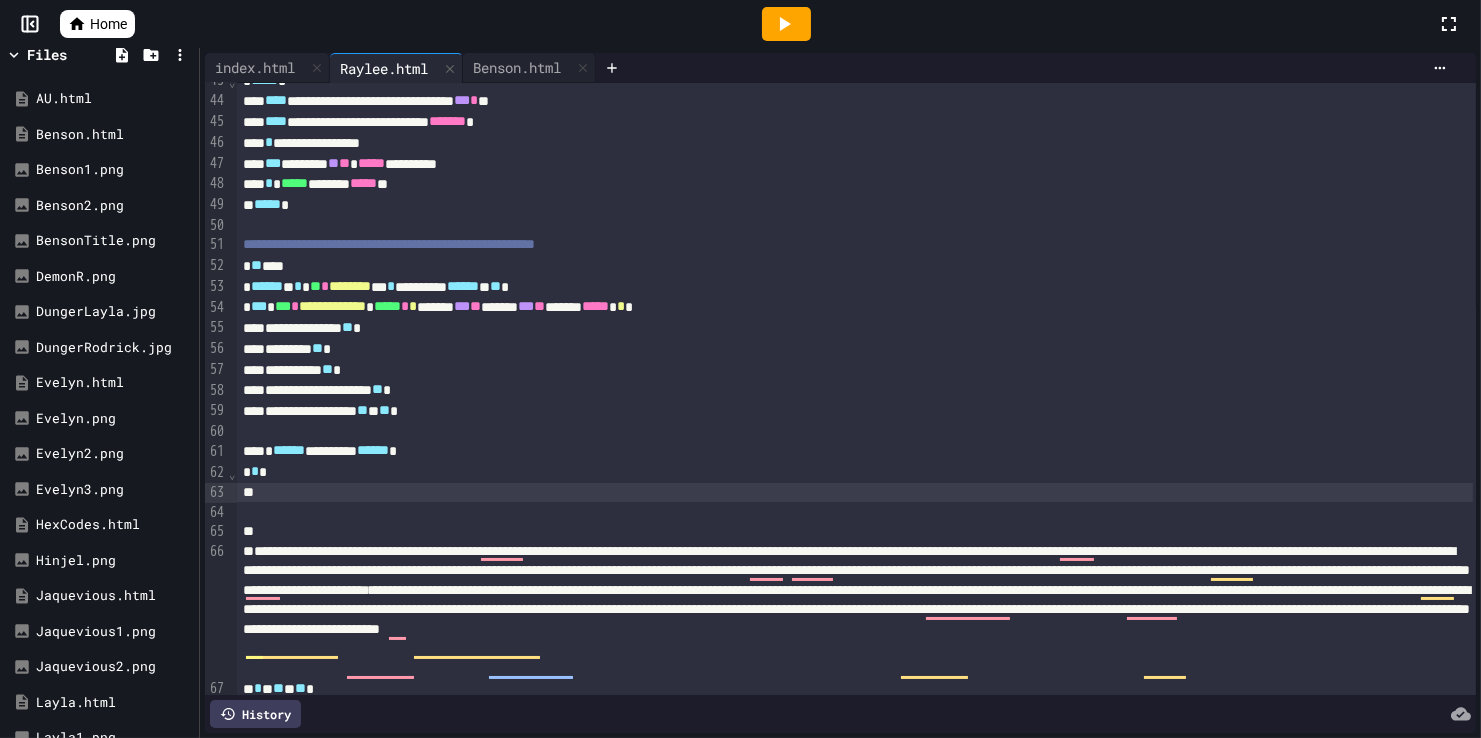 click at bounding box center [855, 493] 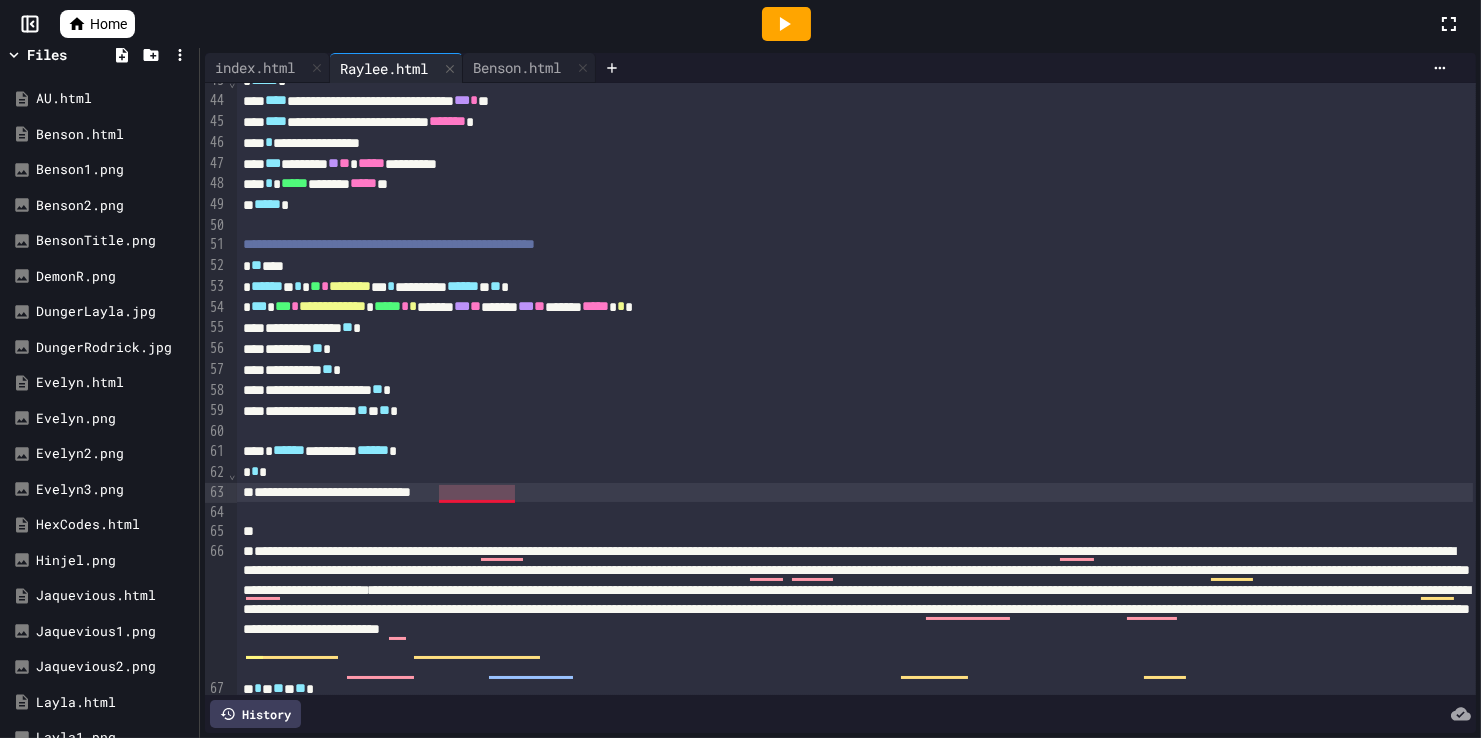 click on "**********" at bounding box center (855, 493) 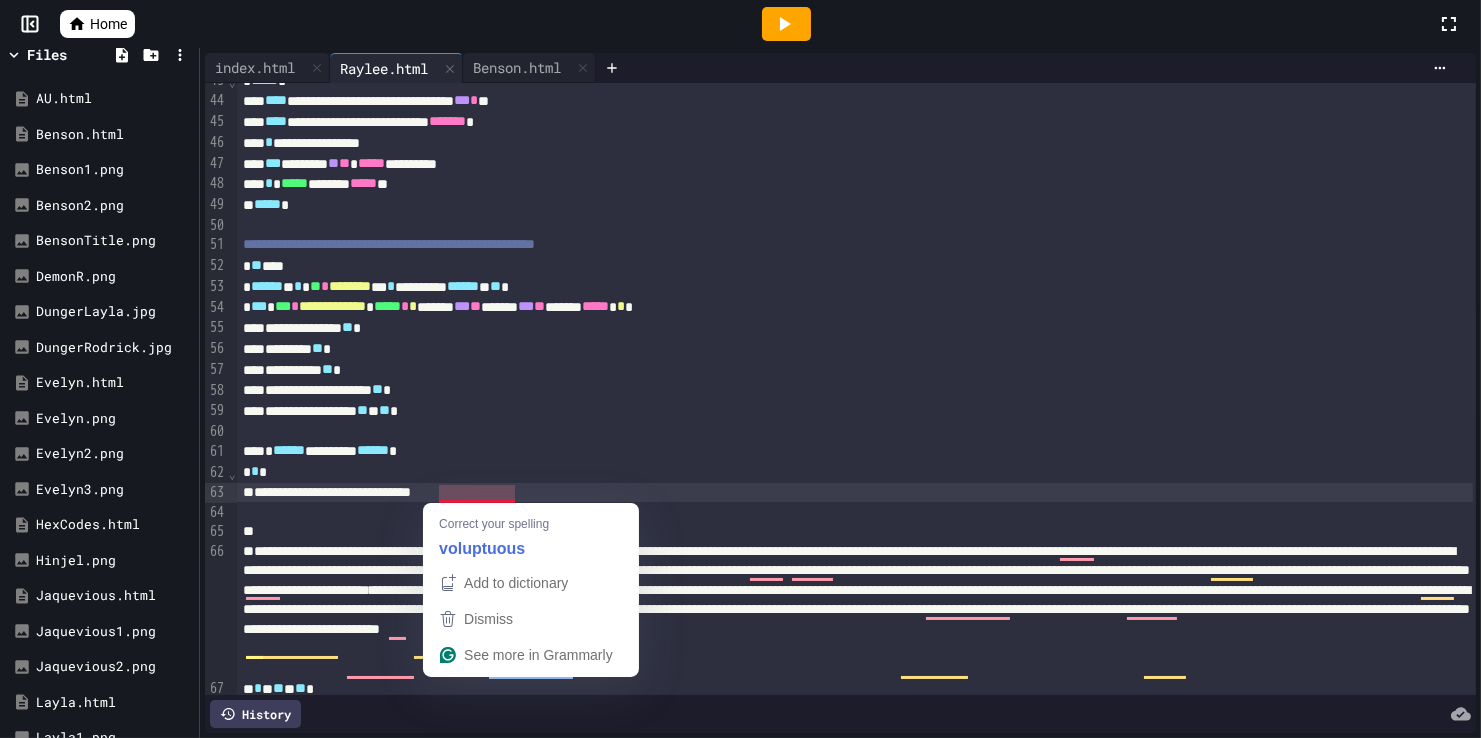 click on "**********" at bounding box center [855, 493] 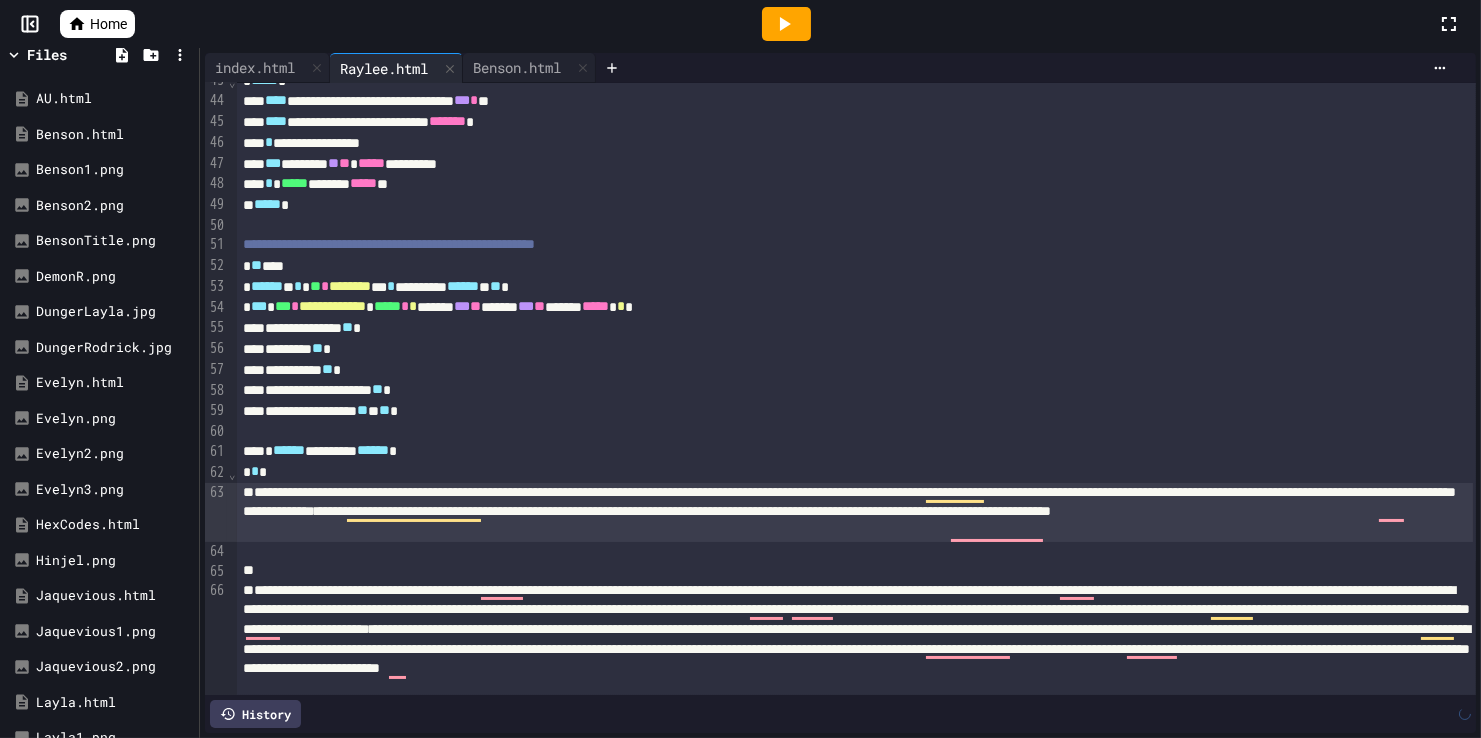 click at bounding box center [855, 552] 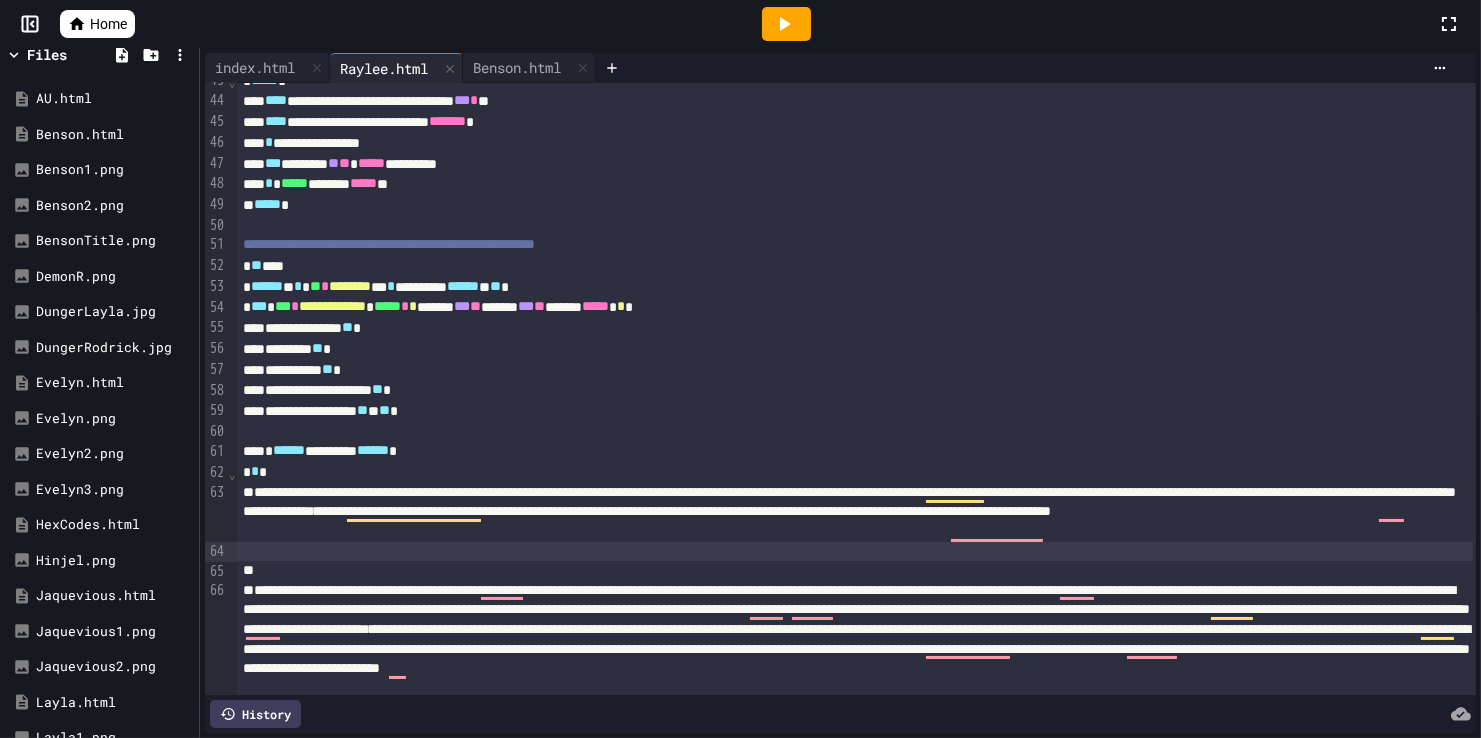 click on "**********" at bounding box center [855, 512] 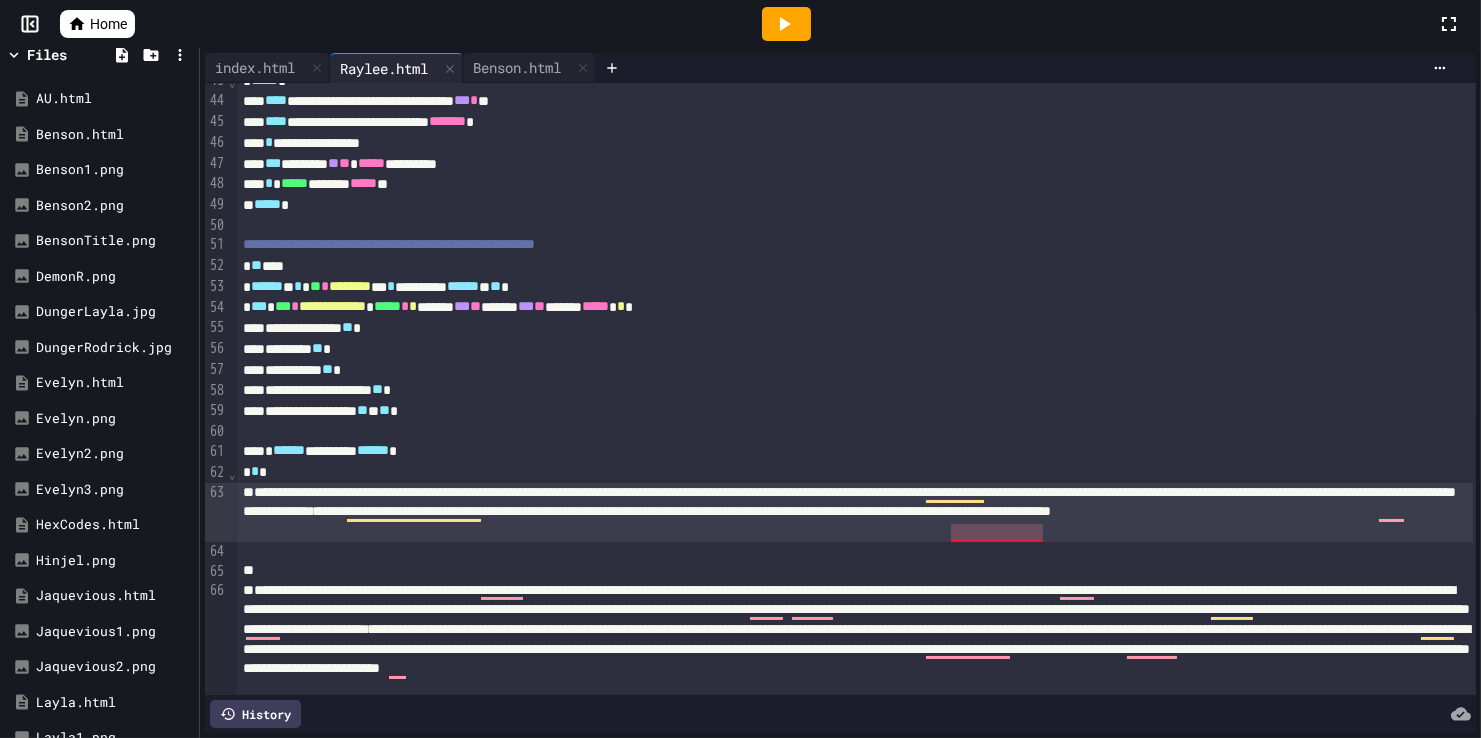 click on "**********" at bounding box center (855, 512) 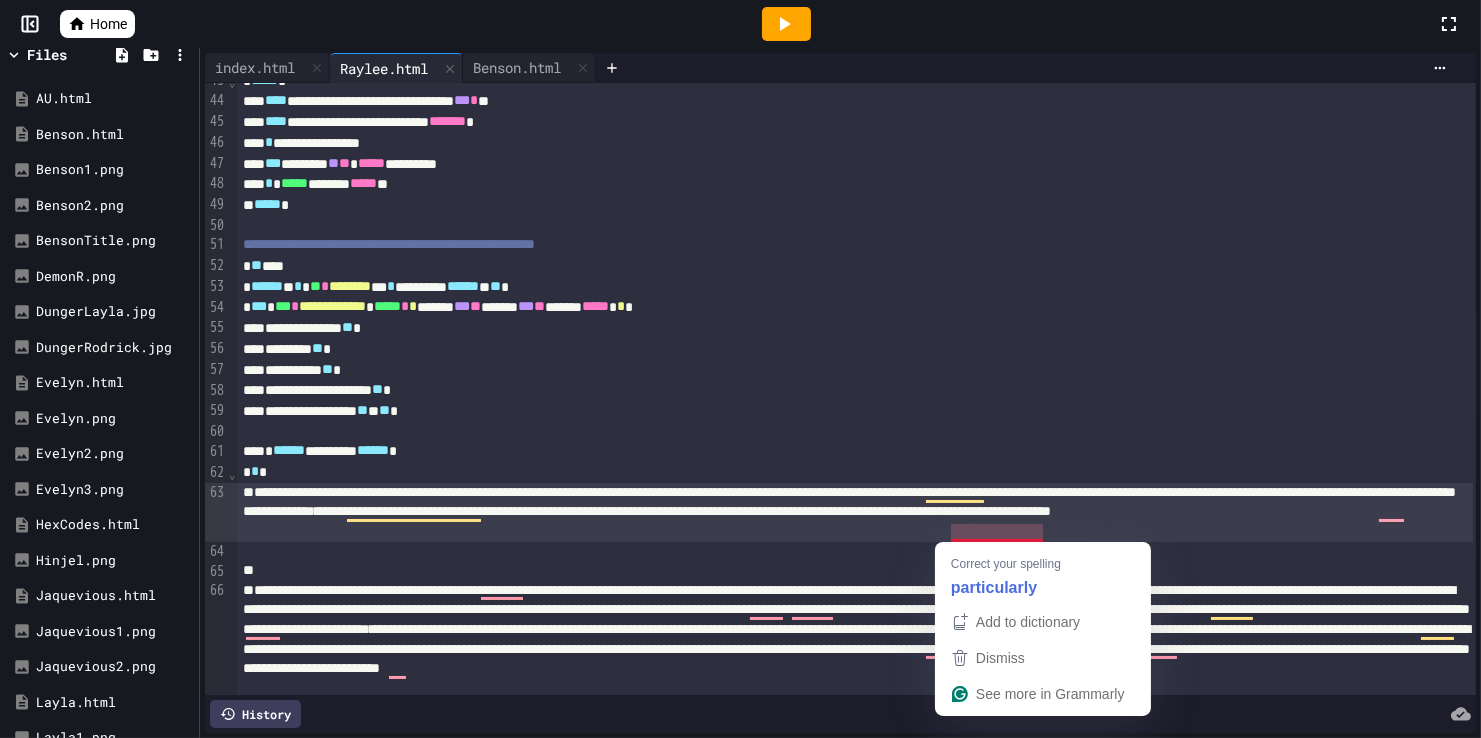 click on "**********" at bounding box center (855, 512) 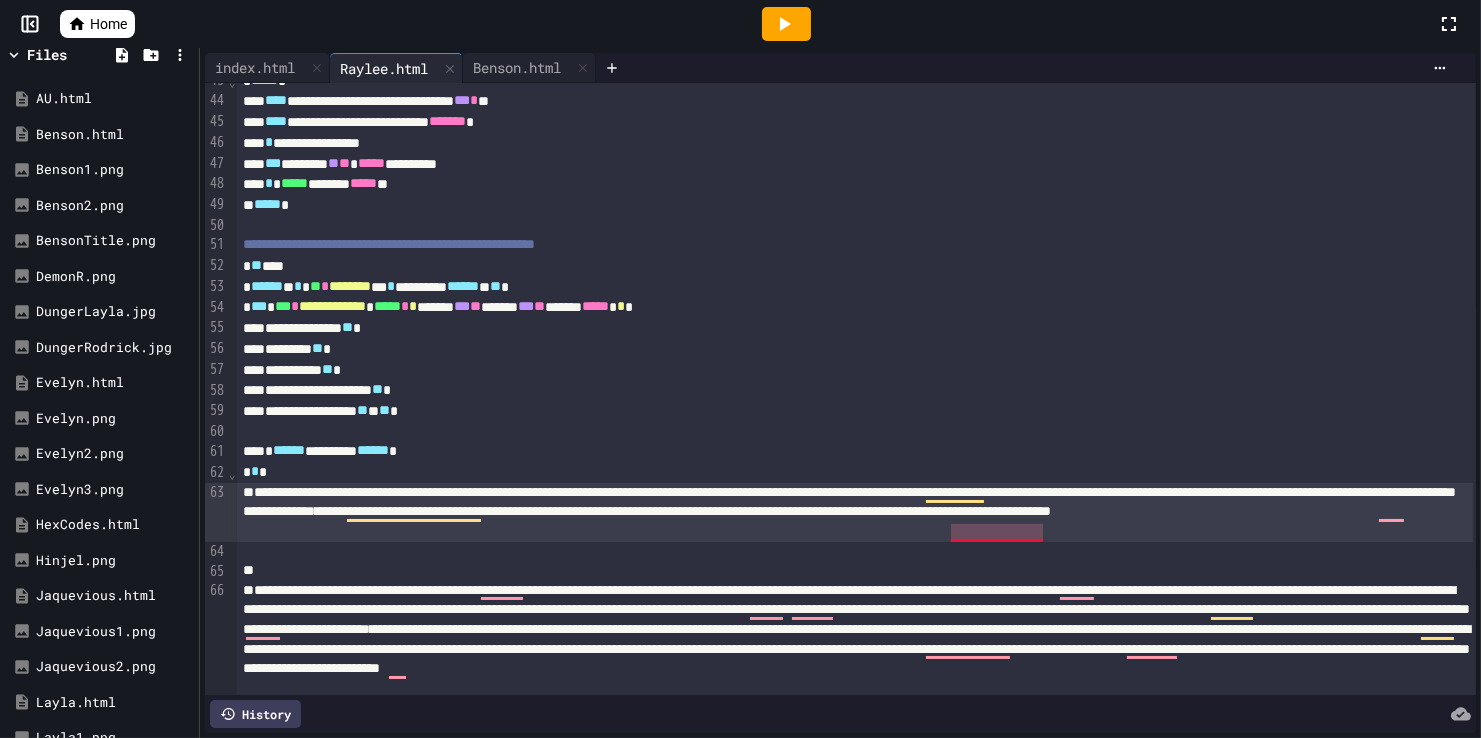 click on "**********" at bounding box center (855, 512) 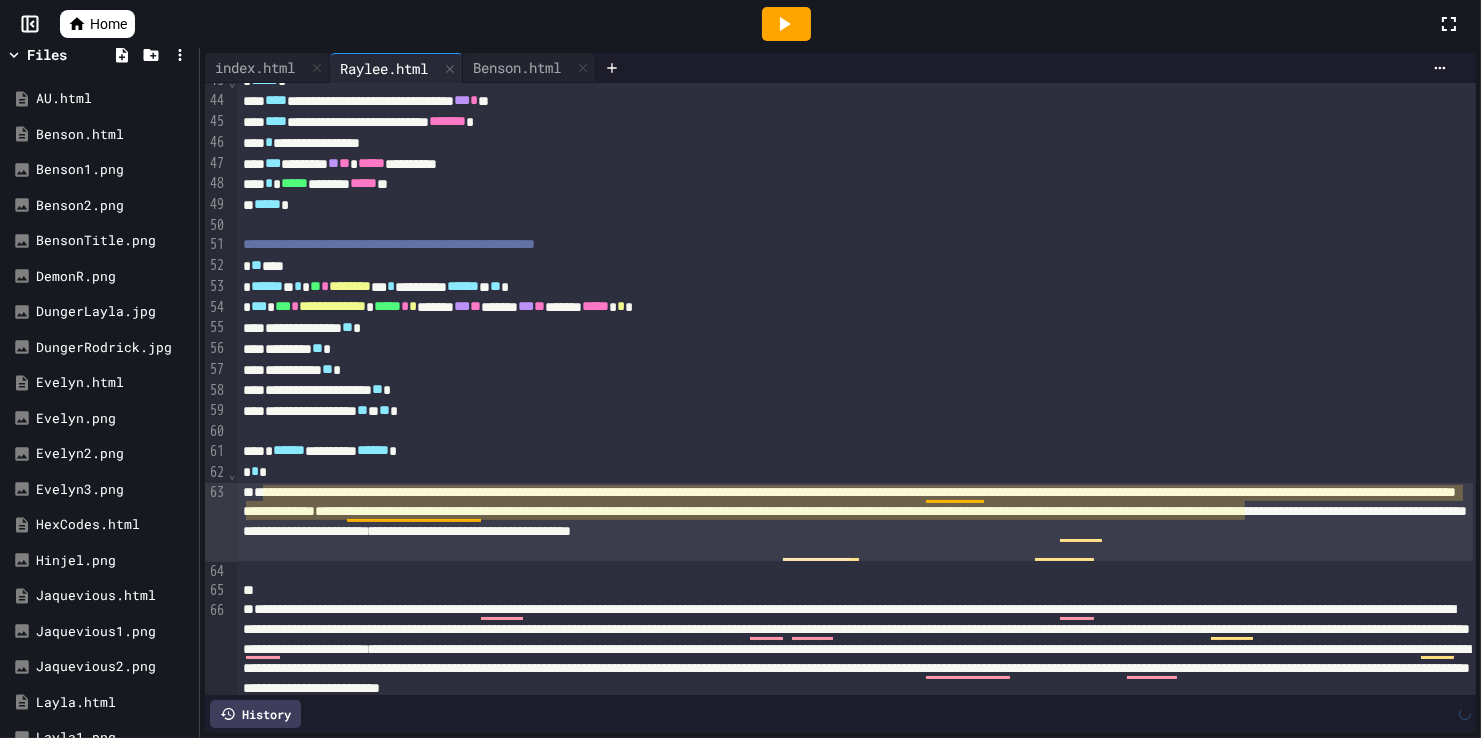 click on "**********" at bounding box center (855, 522) 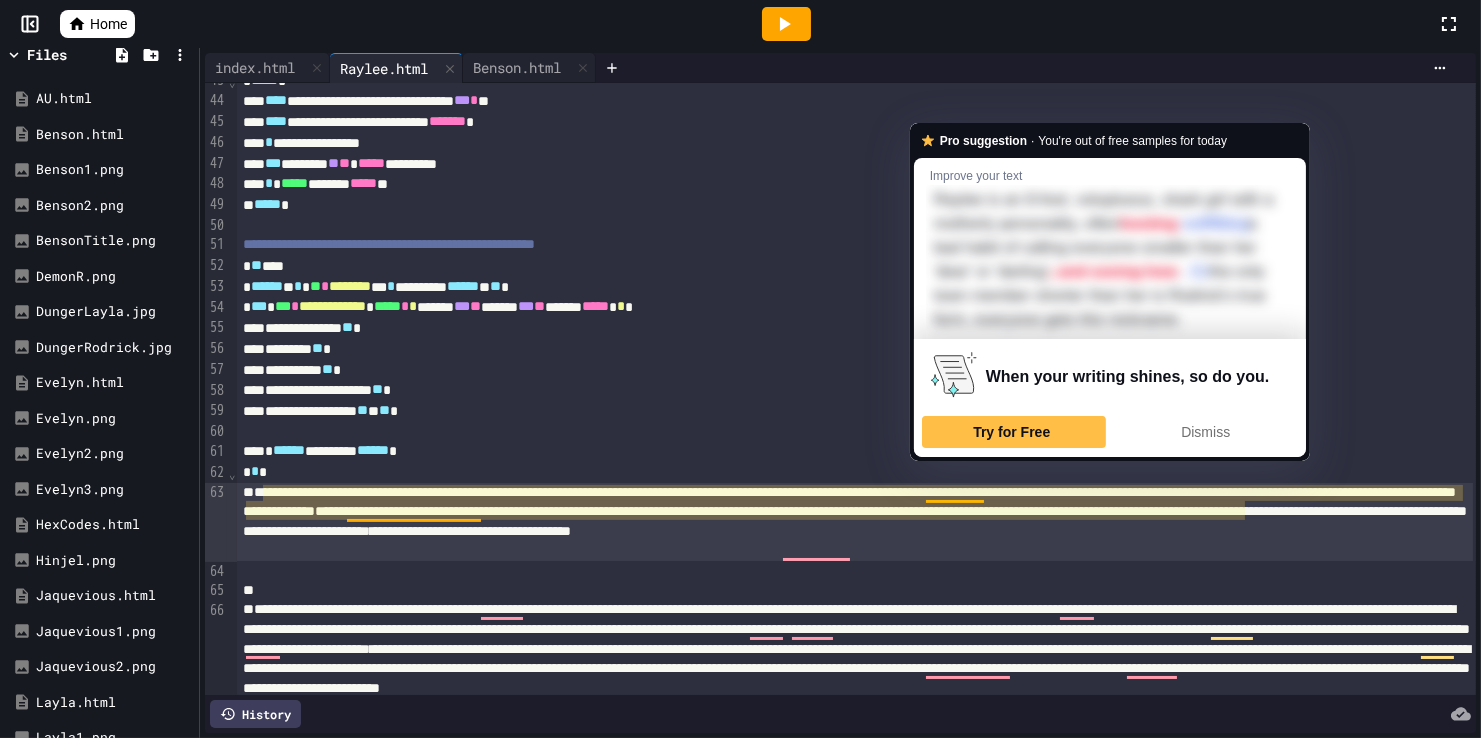 click on "**********" at bounding box center (855, 522) 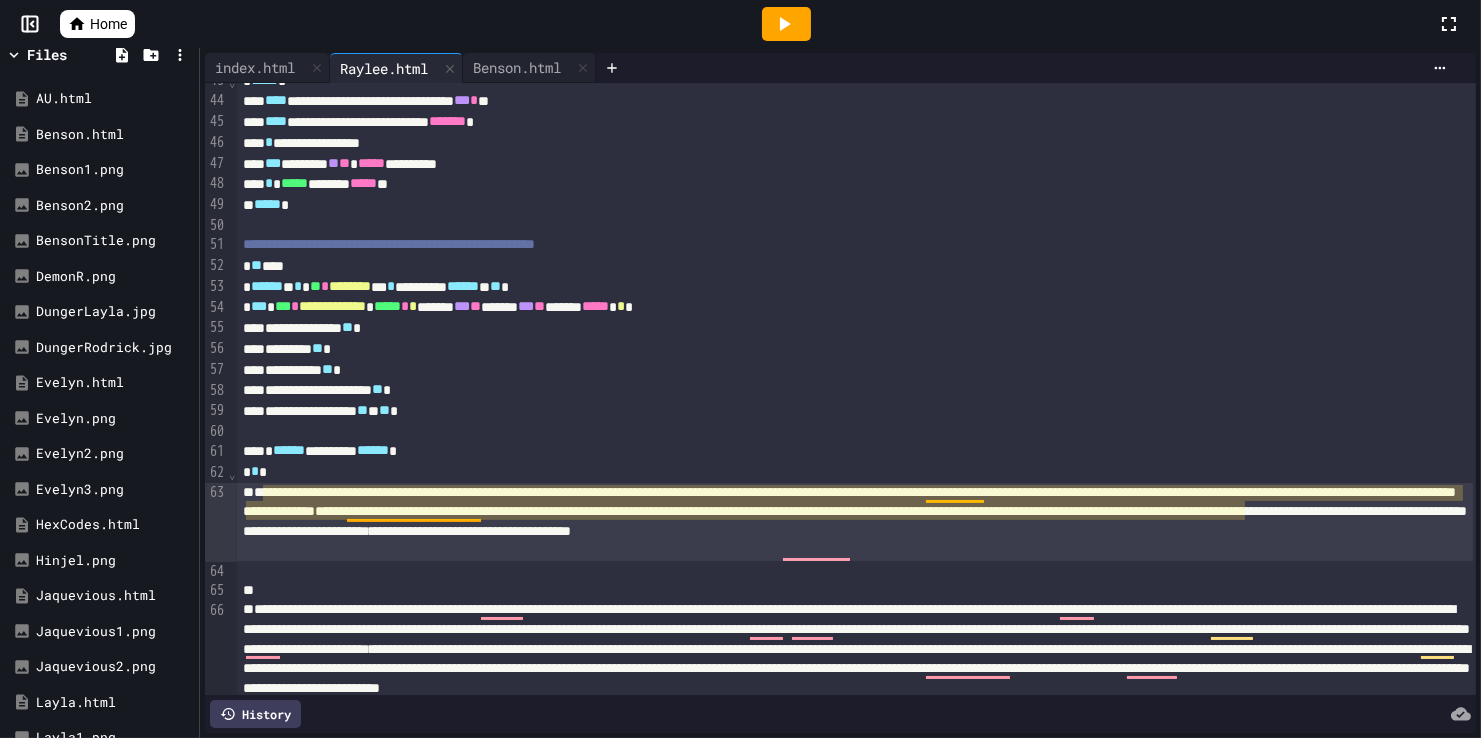click on "**********" at bounding box center (855, 522) 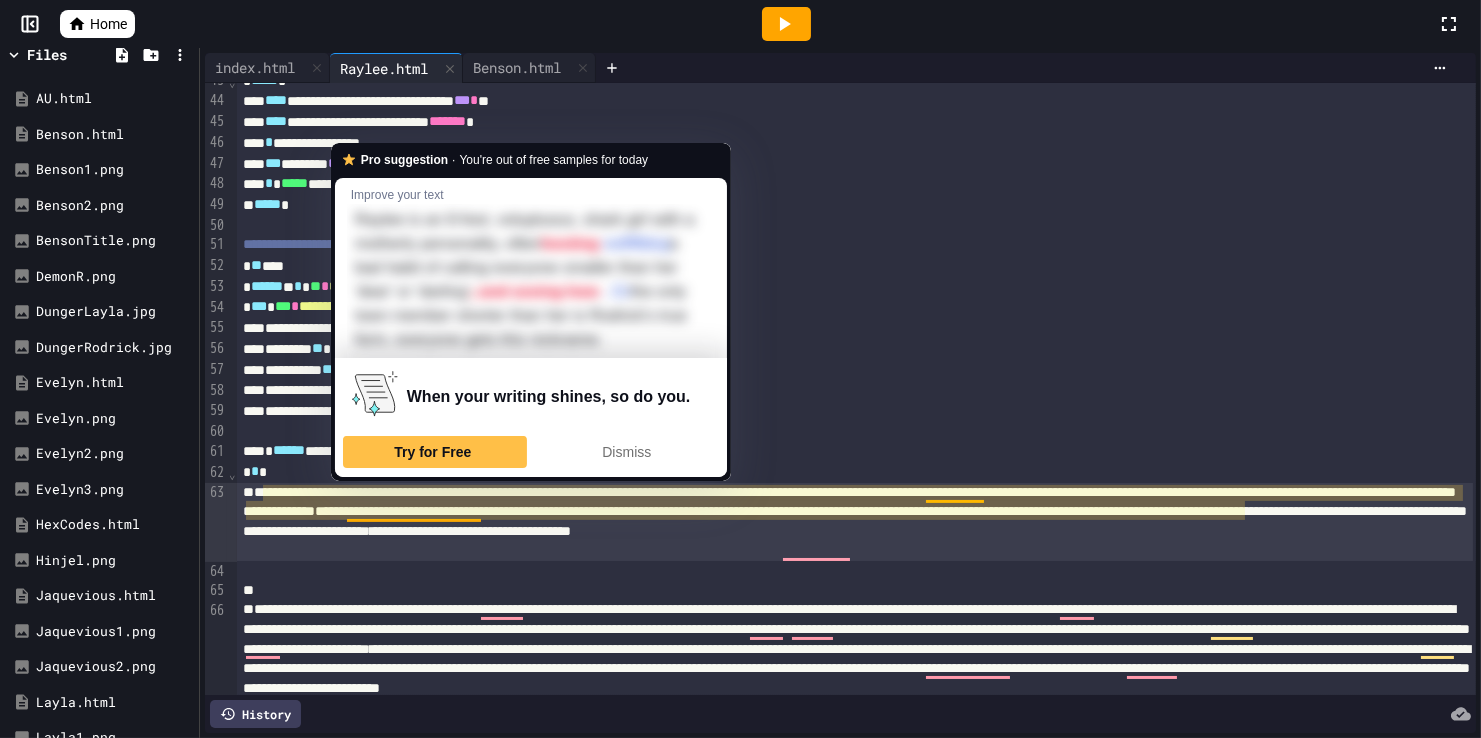 click on "**********" at bounding box center [855, 522] 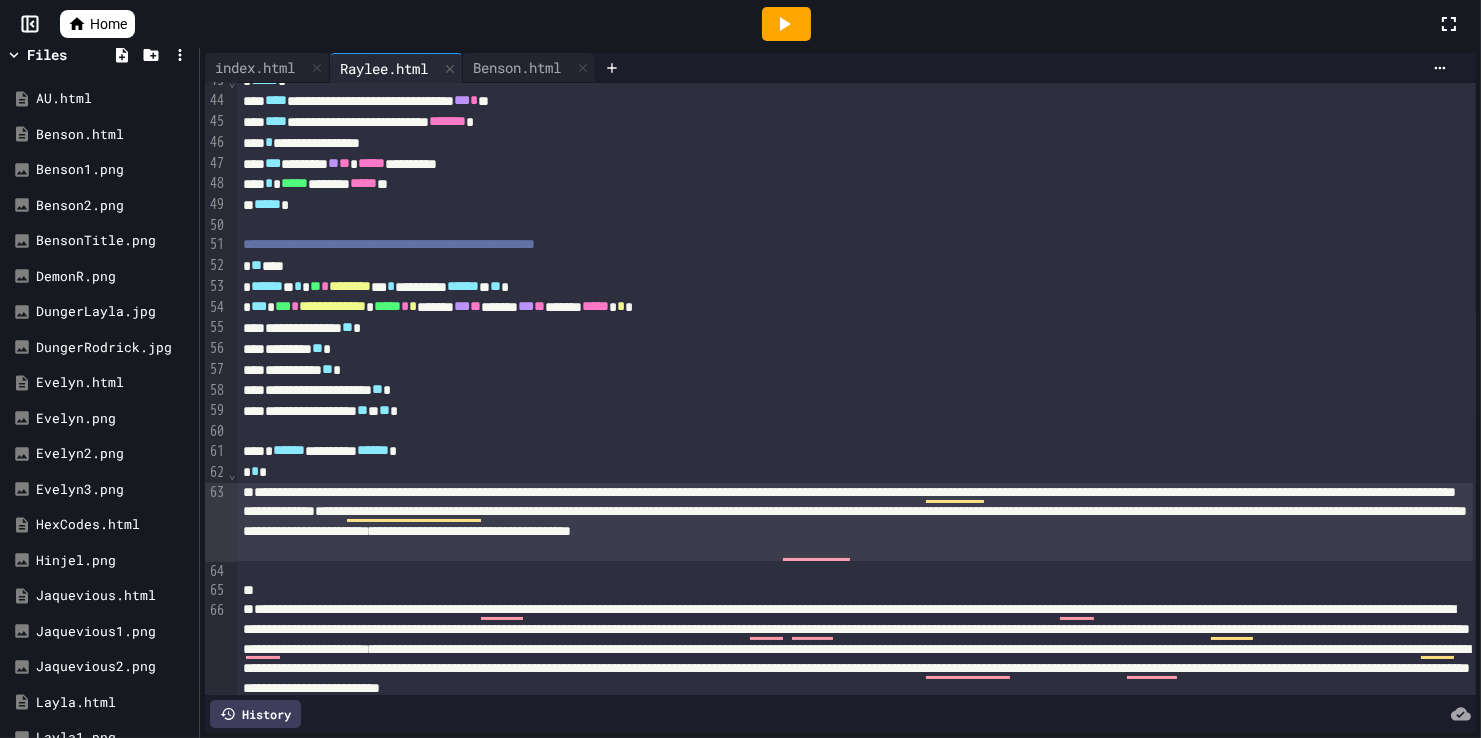 click on "**********" at bounding box center (855, 522) 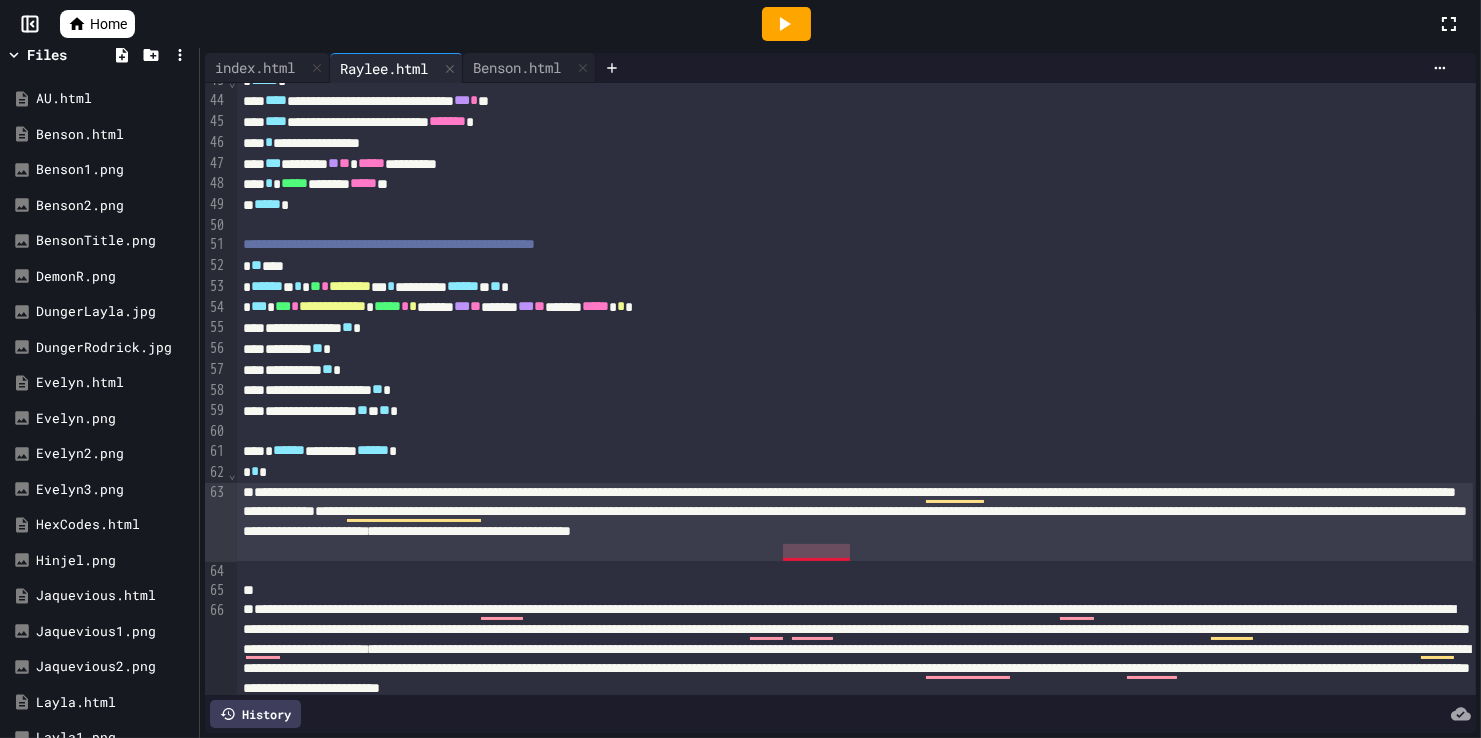 click on "**********" at bounding box center [855, 522] 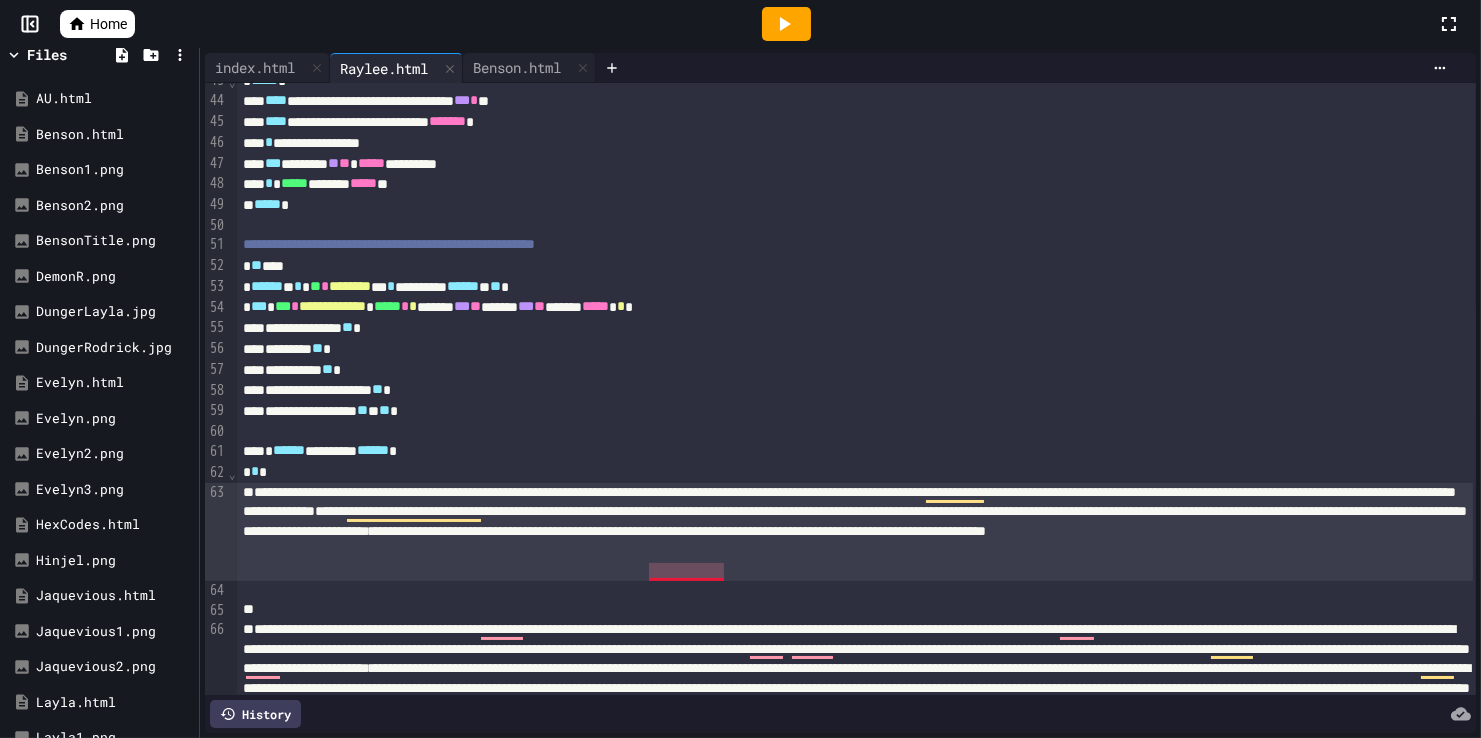 click on "**********" at bounding box center (855, 532) 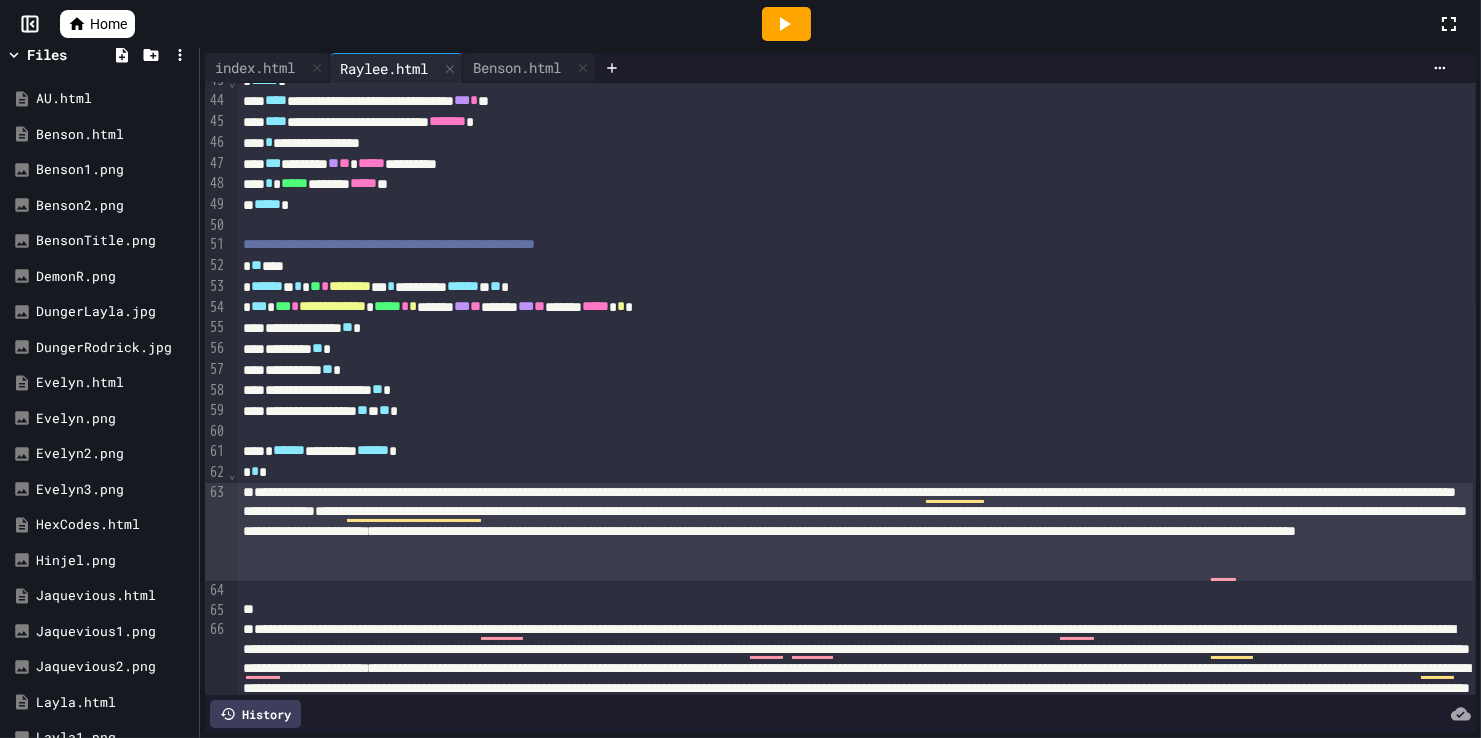 click at bounding box center (855, 591) 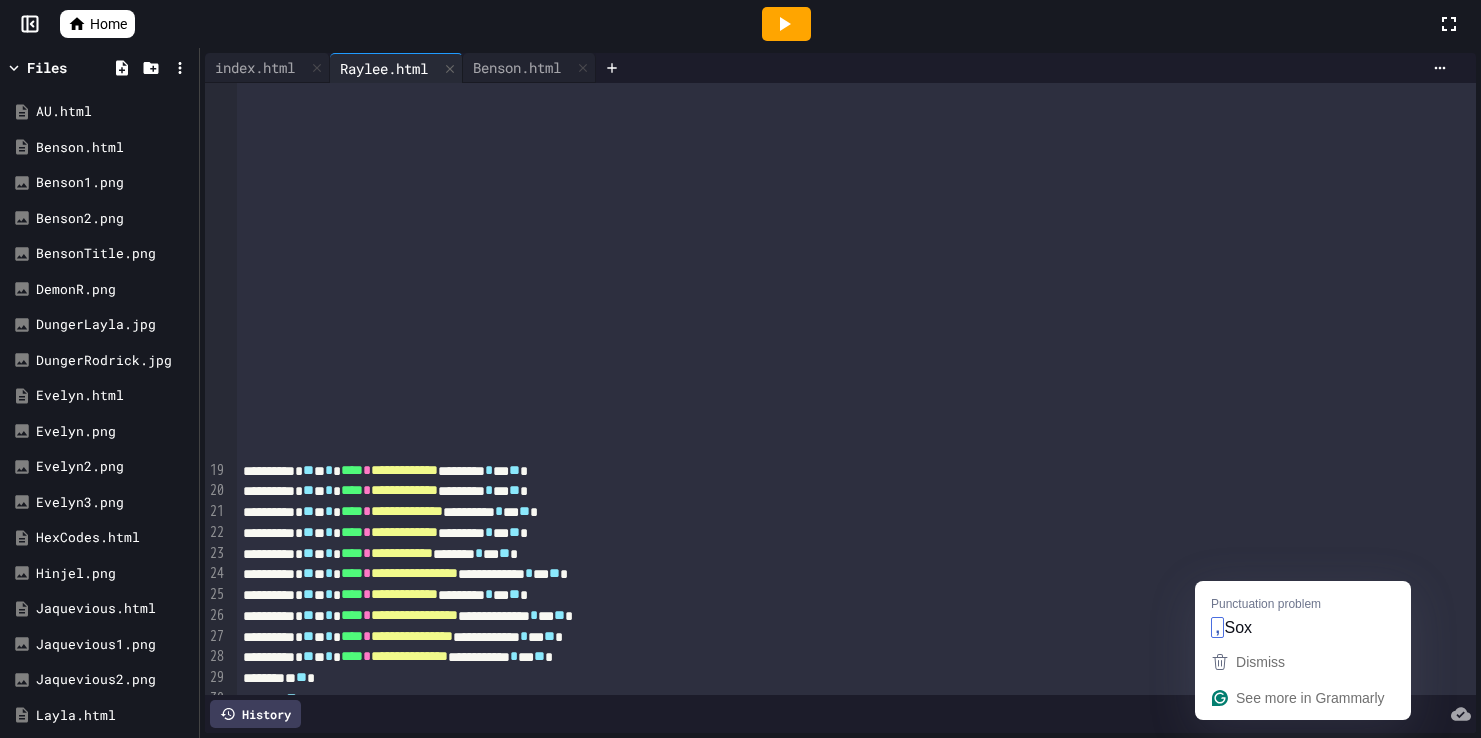 scroll, scrollTop: 0, scrollLeft: 0, axis: both 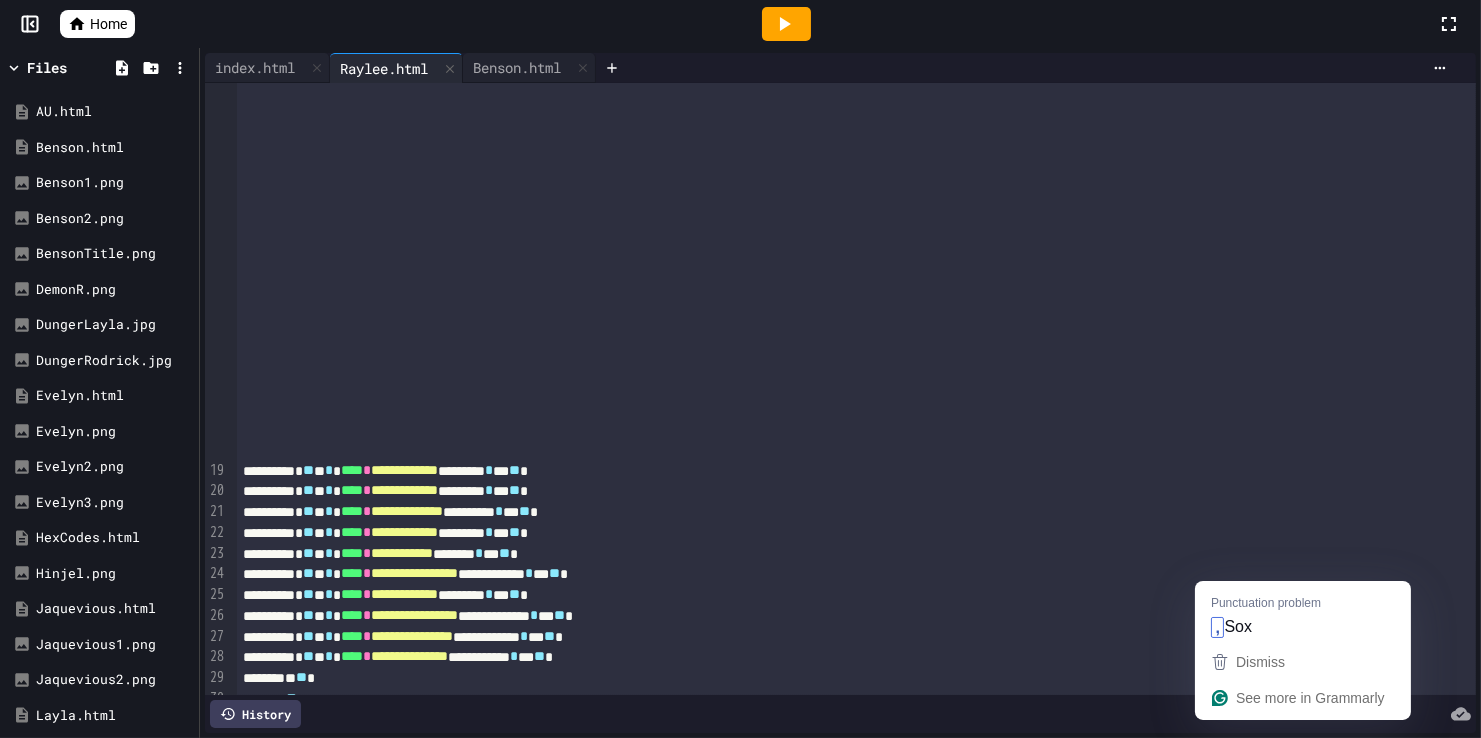click on "**********" at bounding box center [855, 1420] 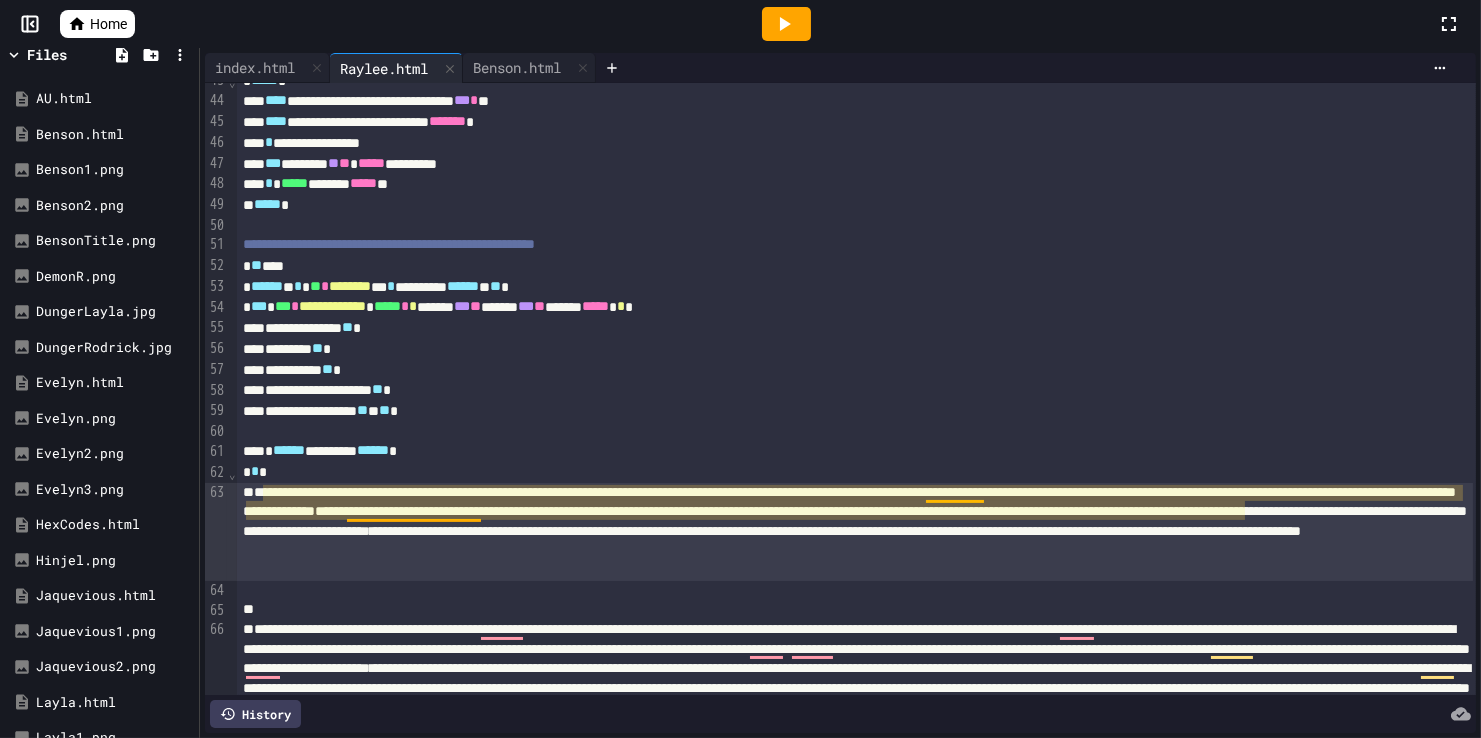 click on "**********" at bounding box center [855, 532] 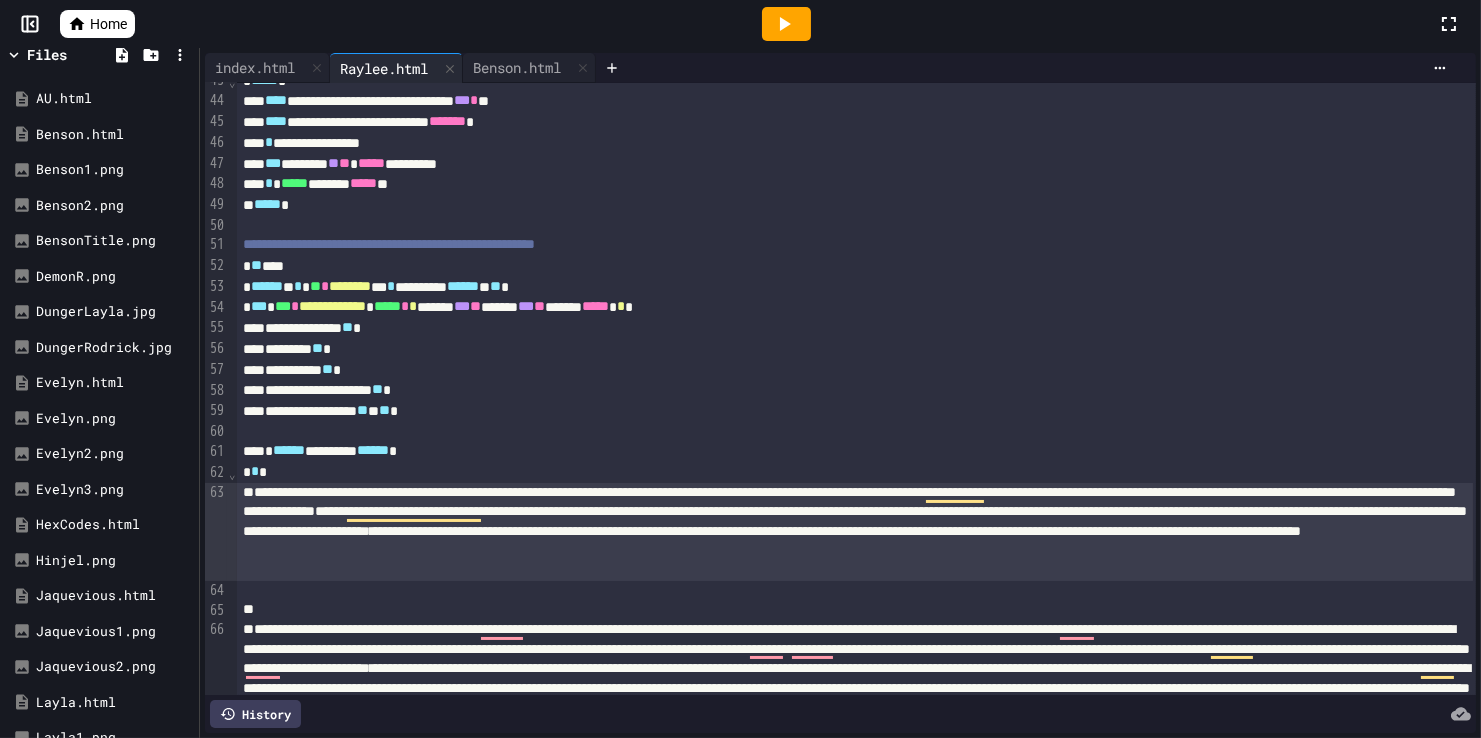 click on "**********" at bounding box center [855, 532] 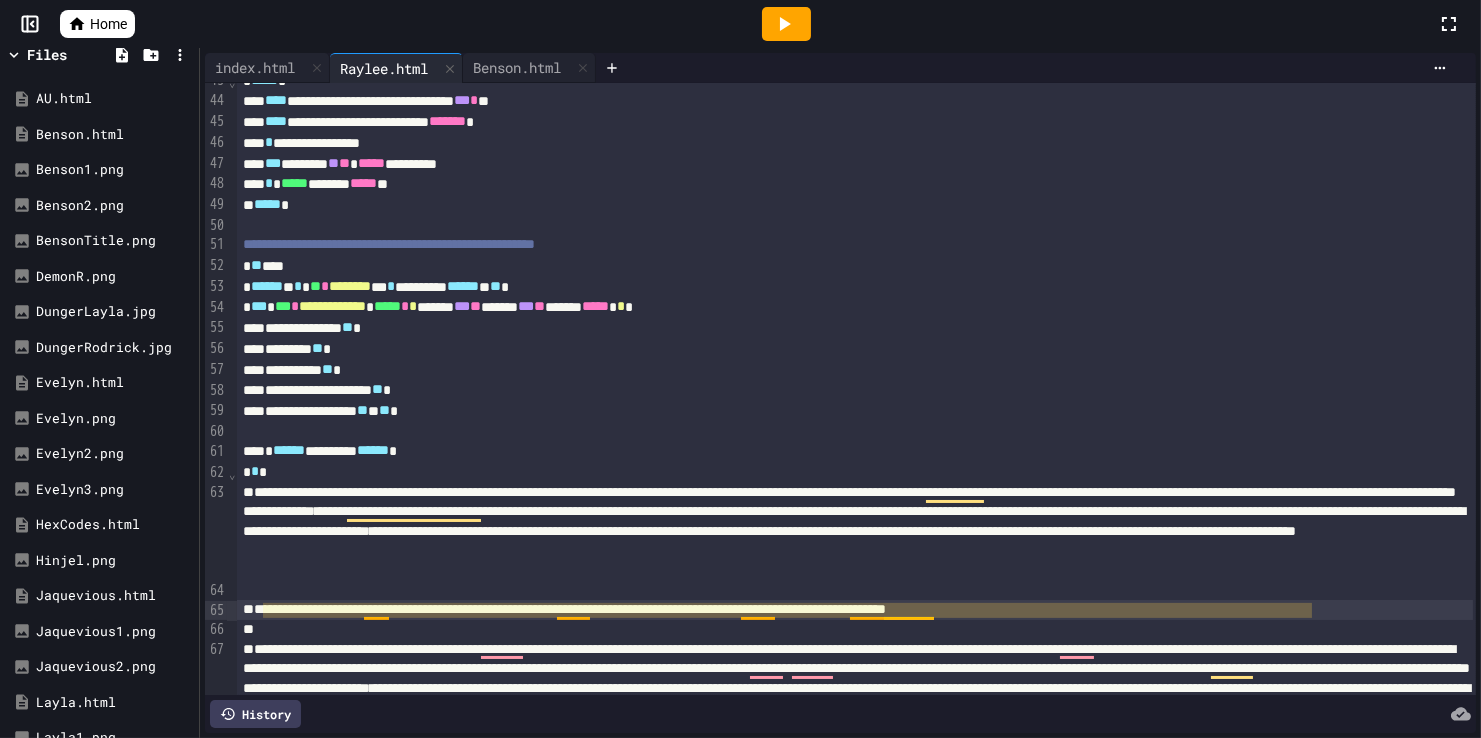 click on "**********" at bounding box center (855, 610) 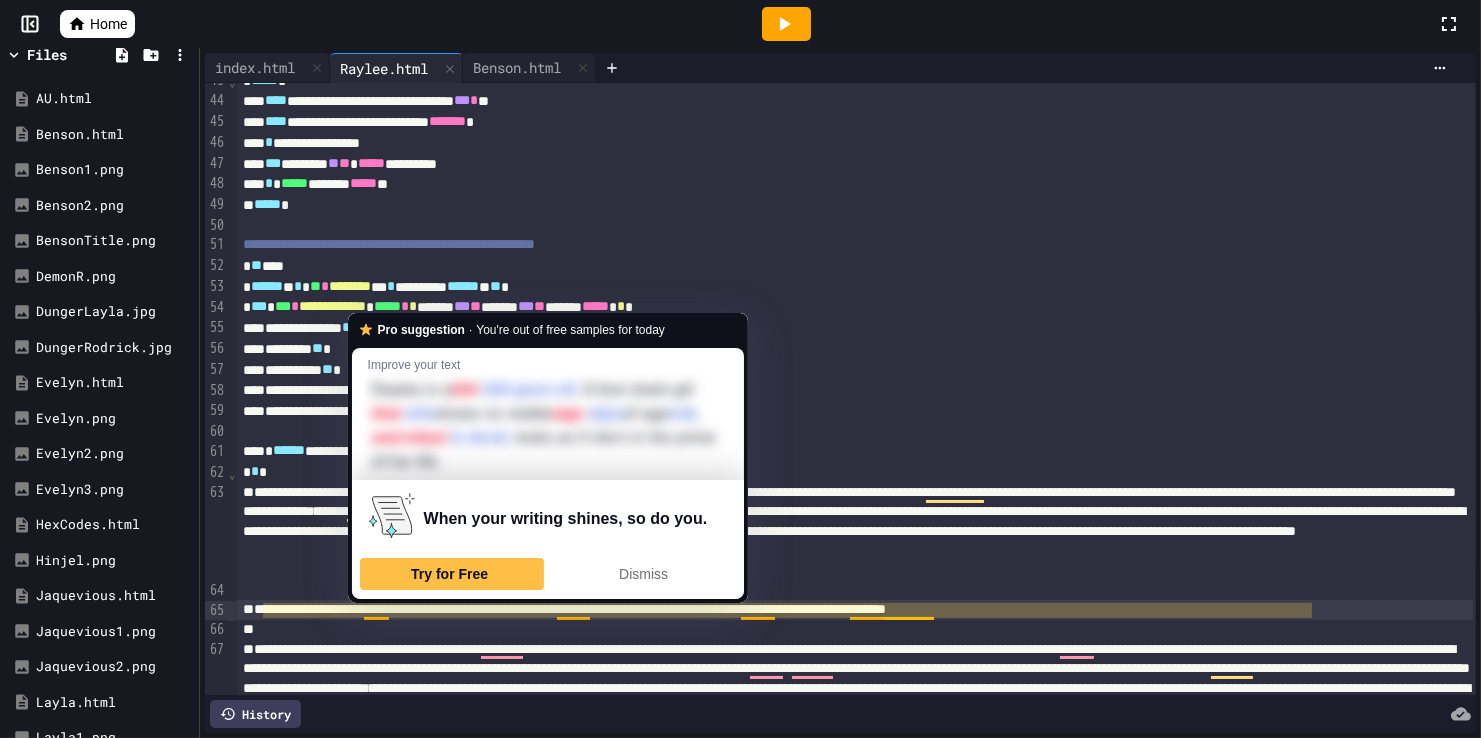 click on "**********" at bounding box center [855, 610] 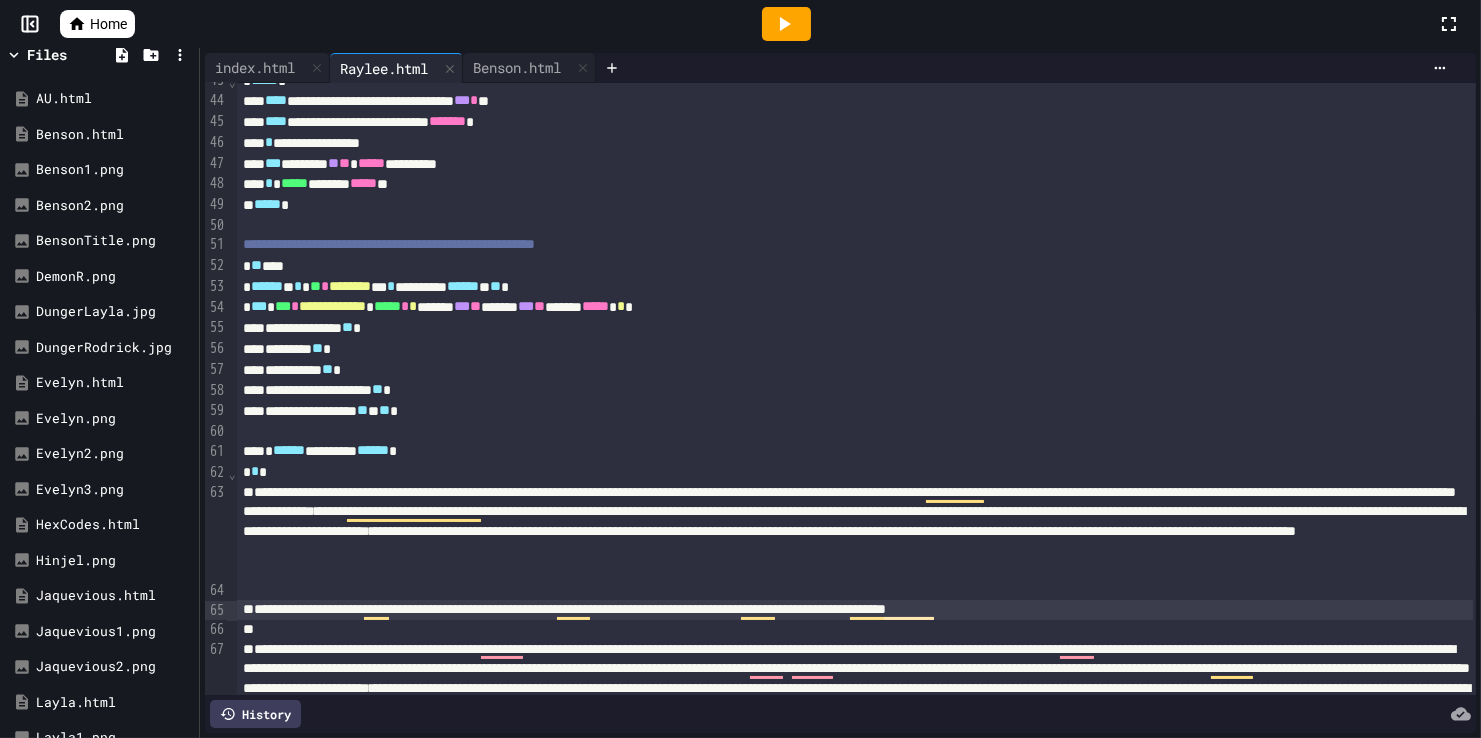 click on "**********" at bounding box center [855, 610] 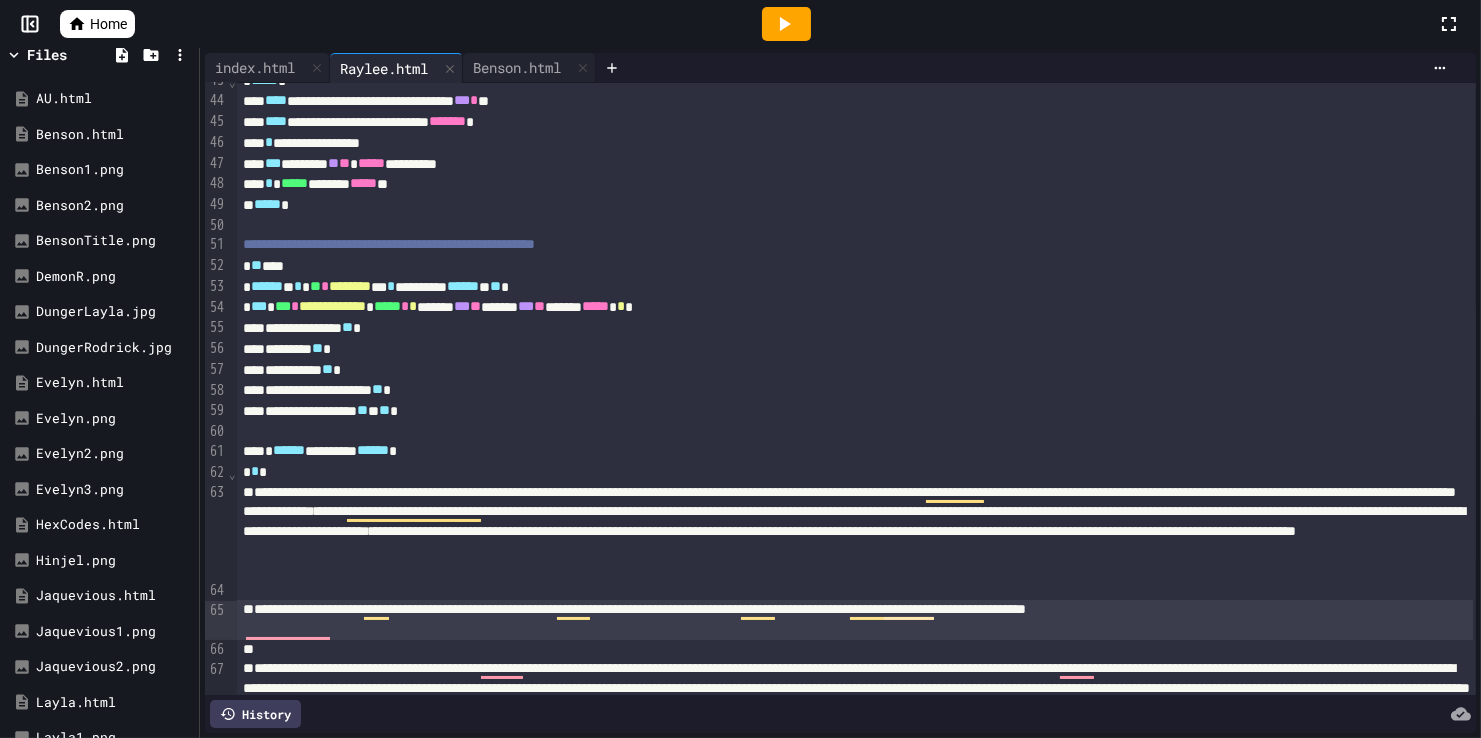 drag, startPoint x: 285, startPoint y: 619, endPoint x: 316, endPoint y: 633, distance: 34.0147 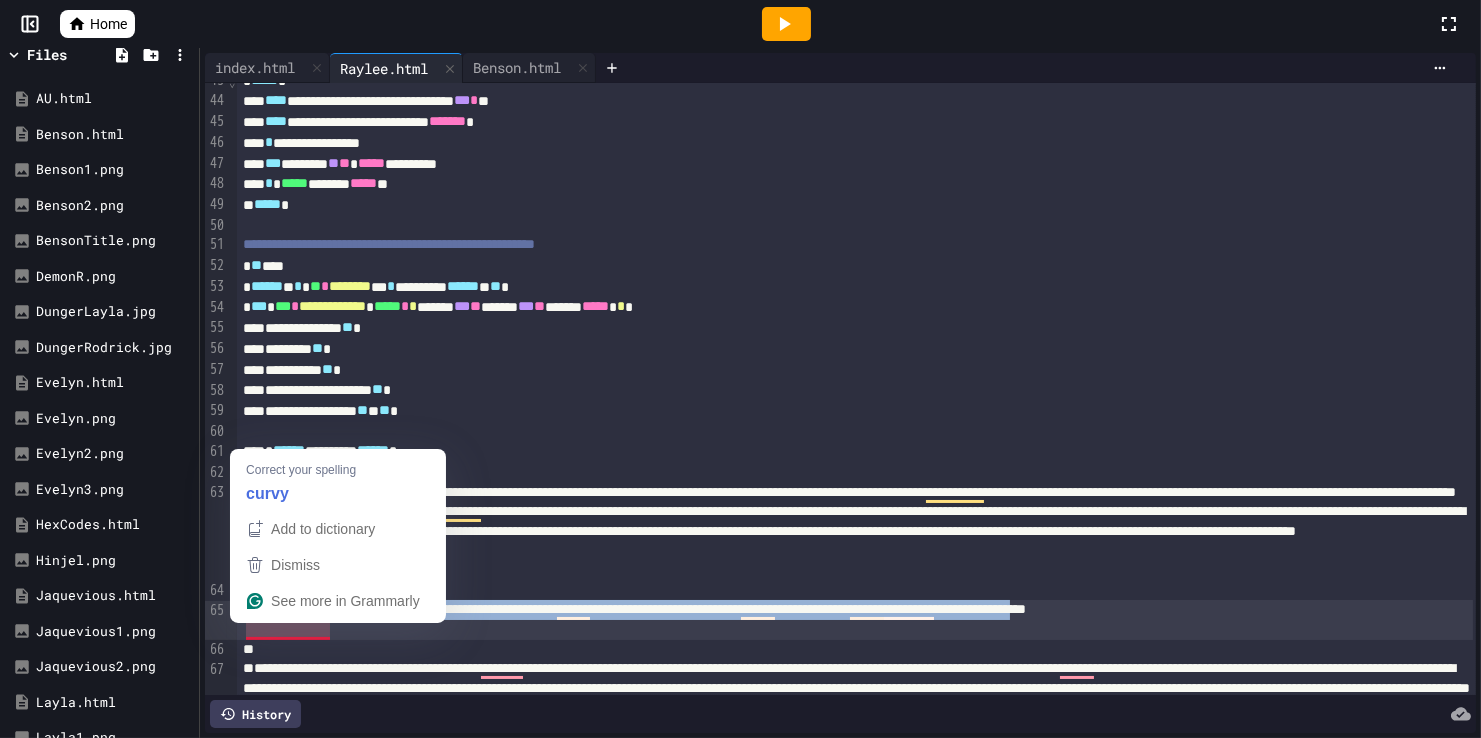 click on "**********" at bounding box center [855, 619] 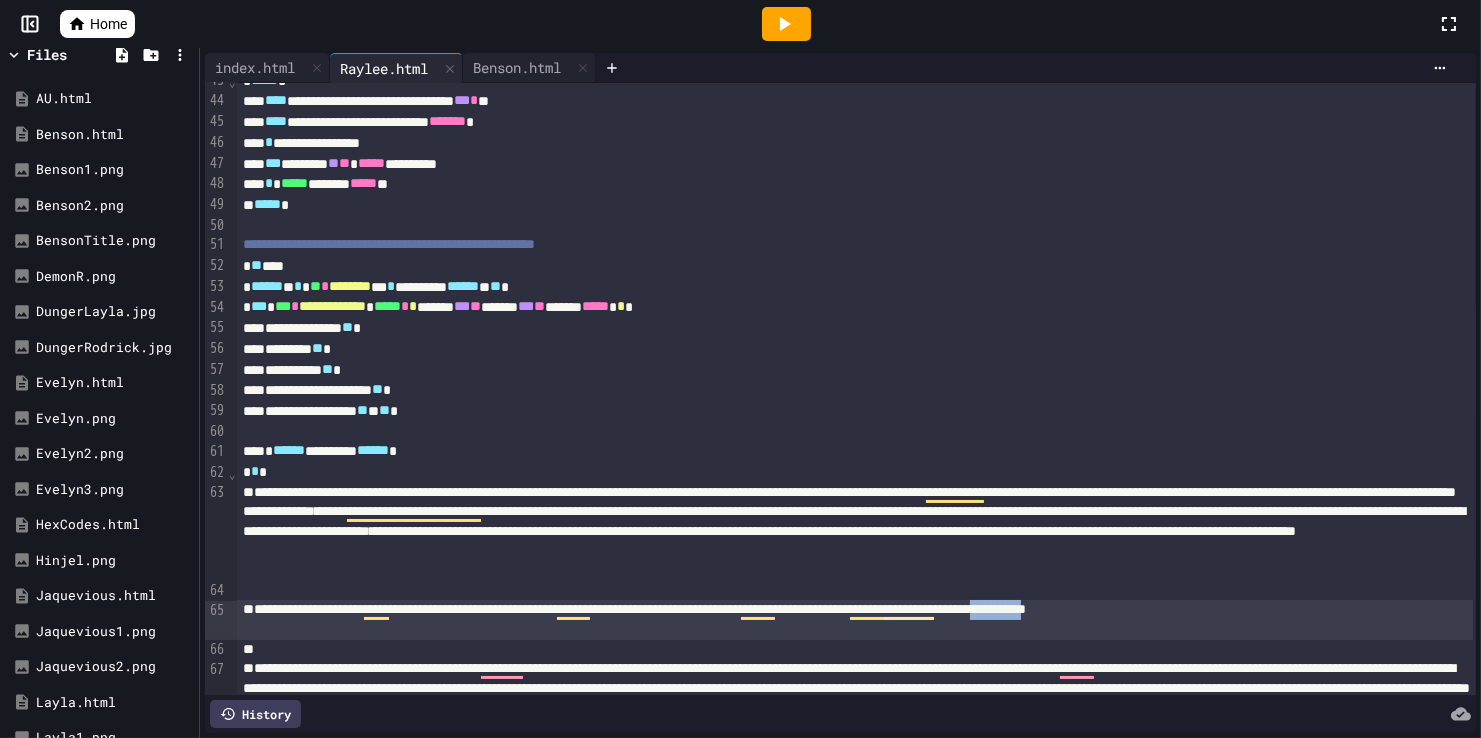 click on "**********" at bounding box center [855, 619] 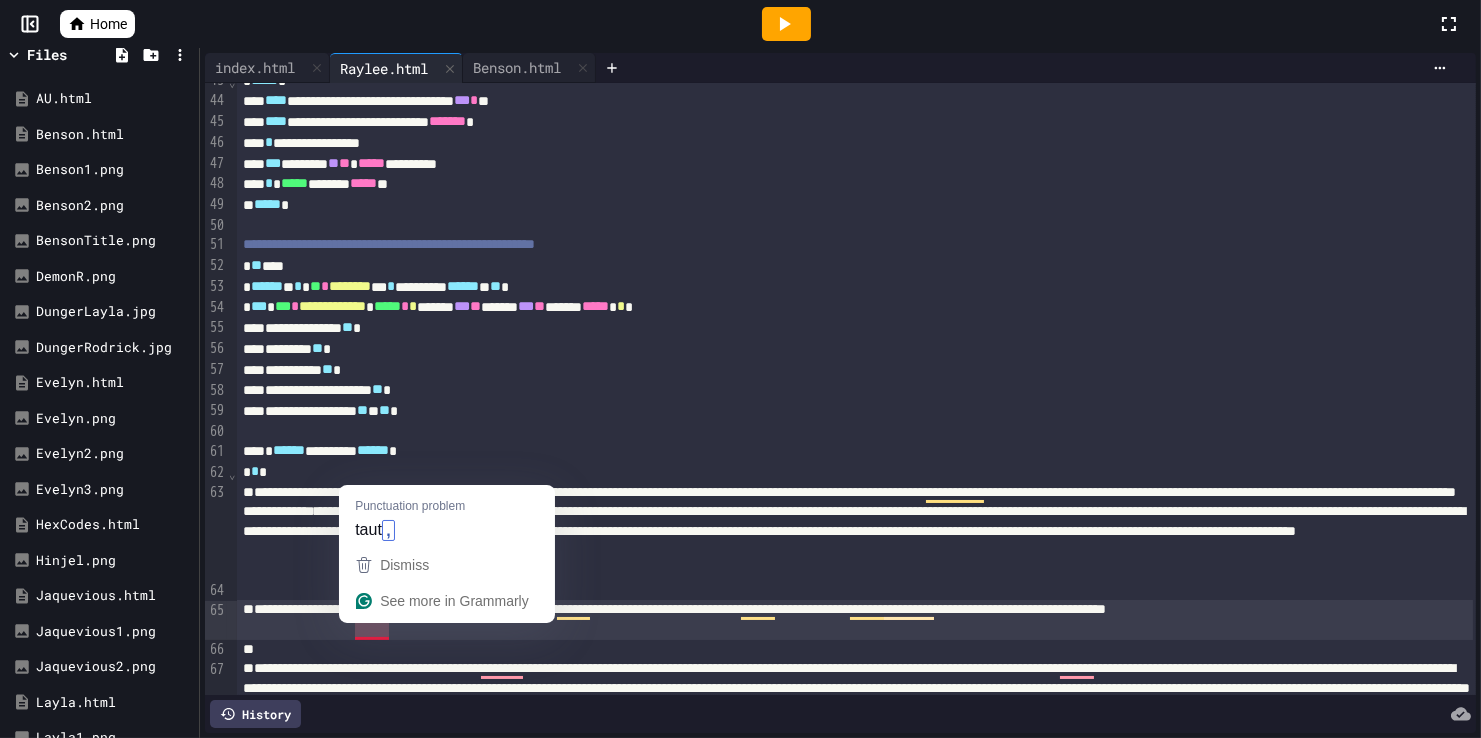 click on "**********" at bounding box center [855, 619] 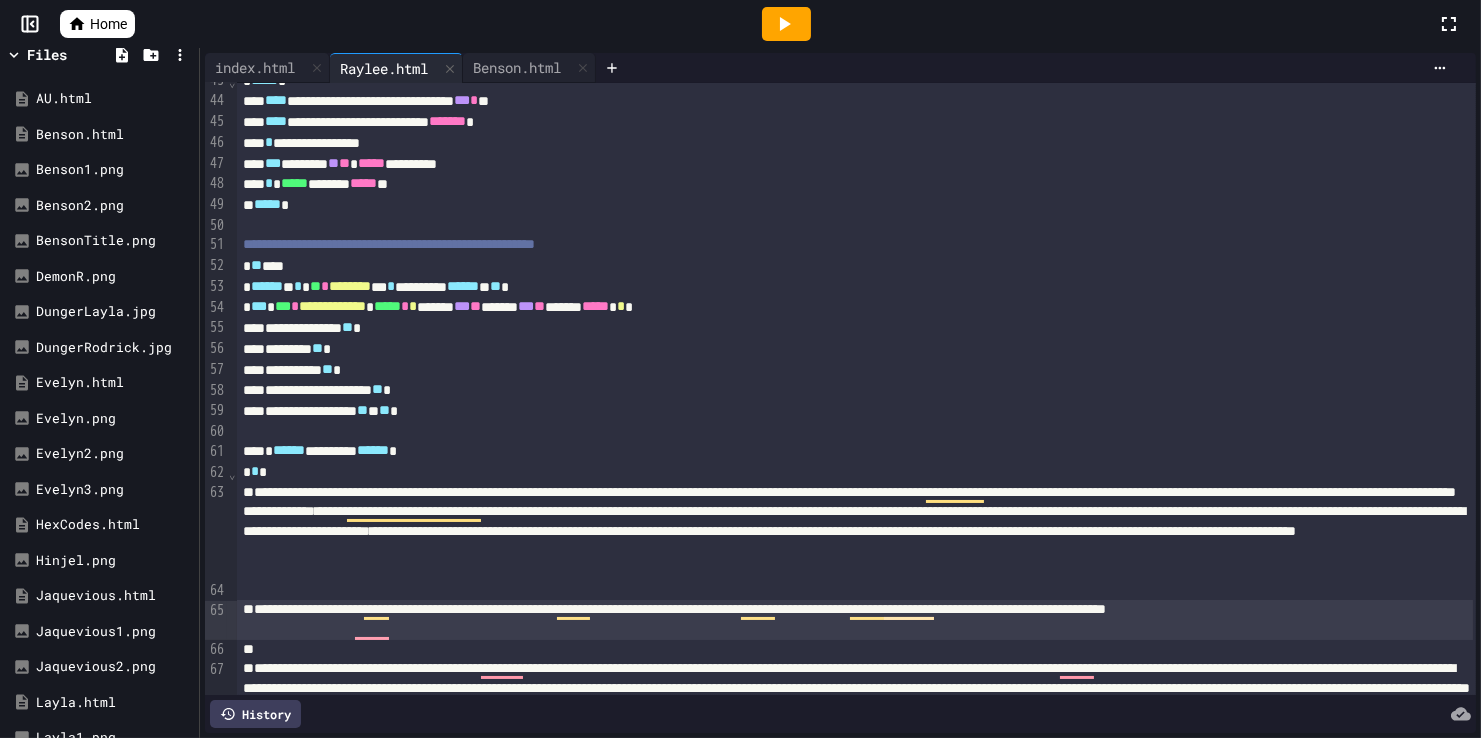 click on "**********" at bounding box center (855, 619) 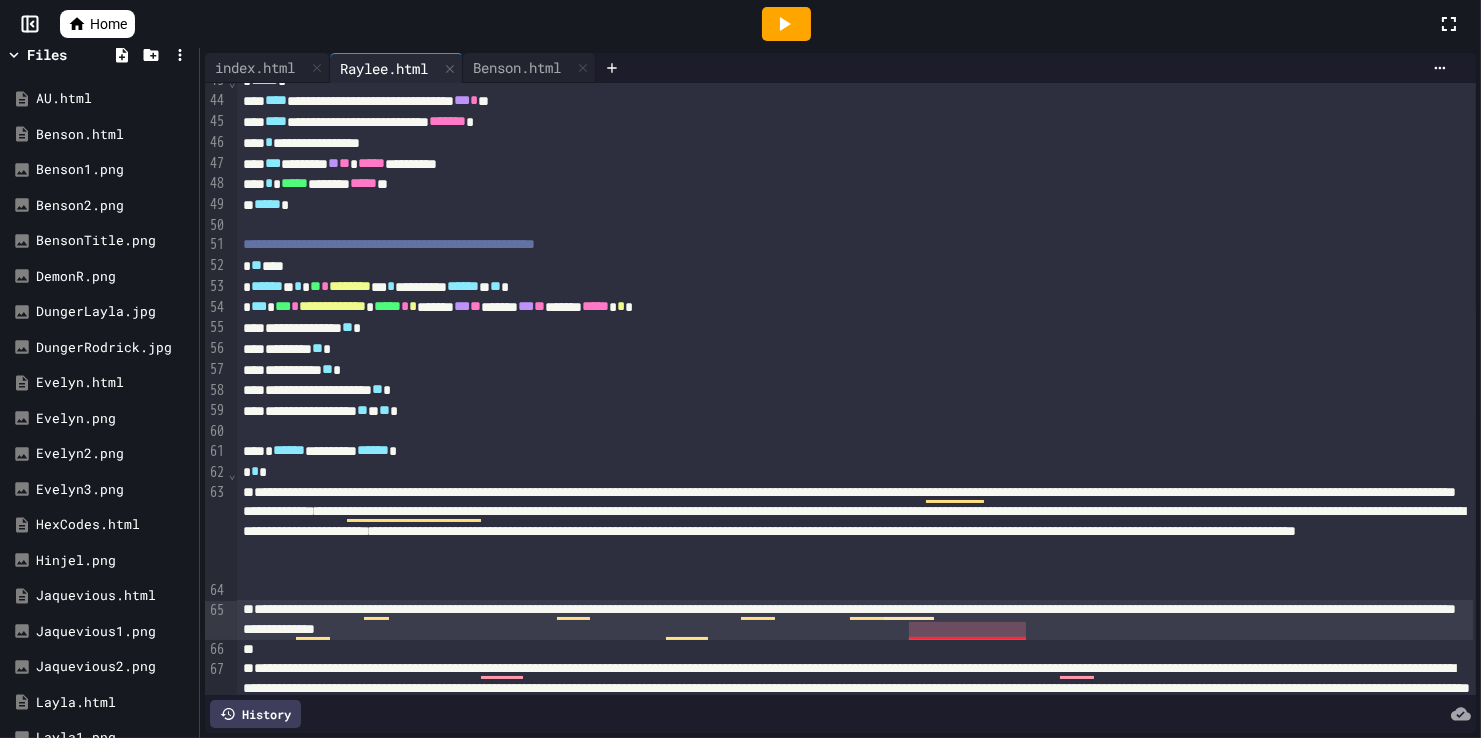 click on "**********" at bounding box center (855, 619) 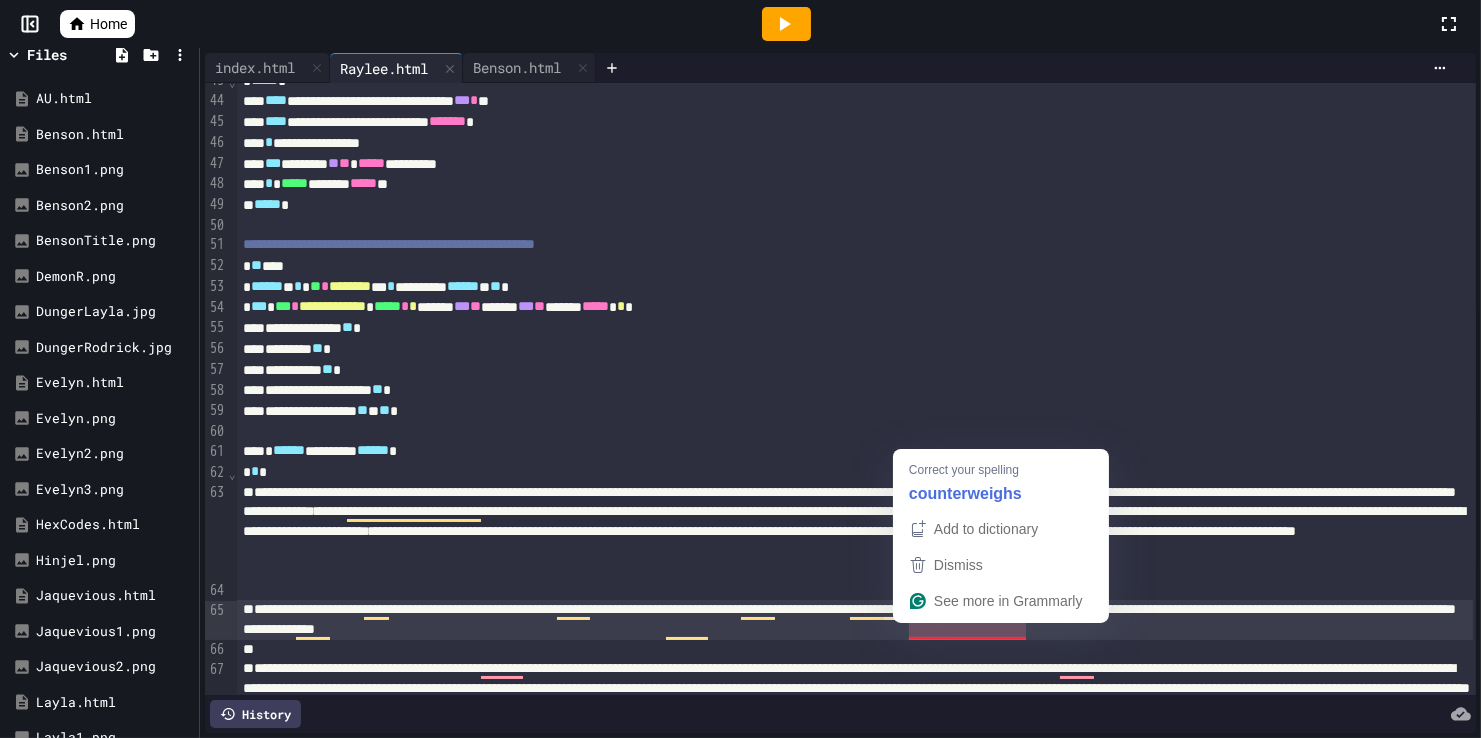 click on "**********" at bounding box center (855, 619) 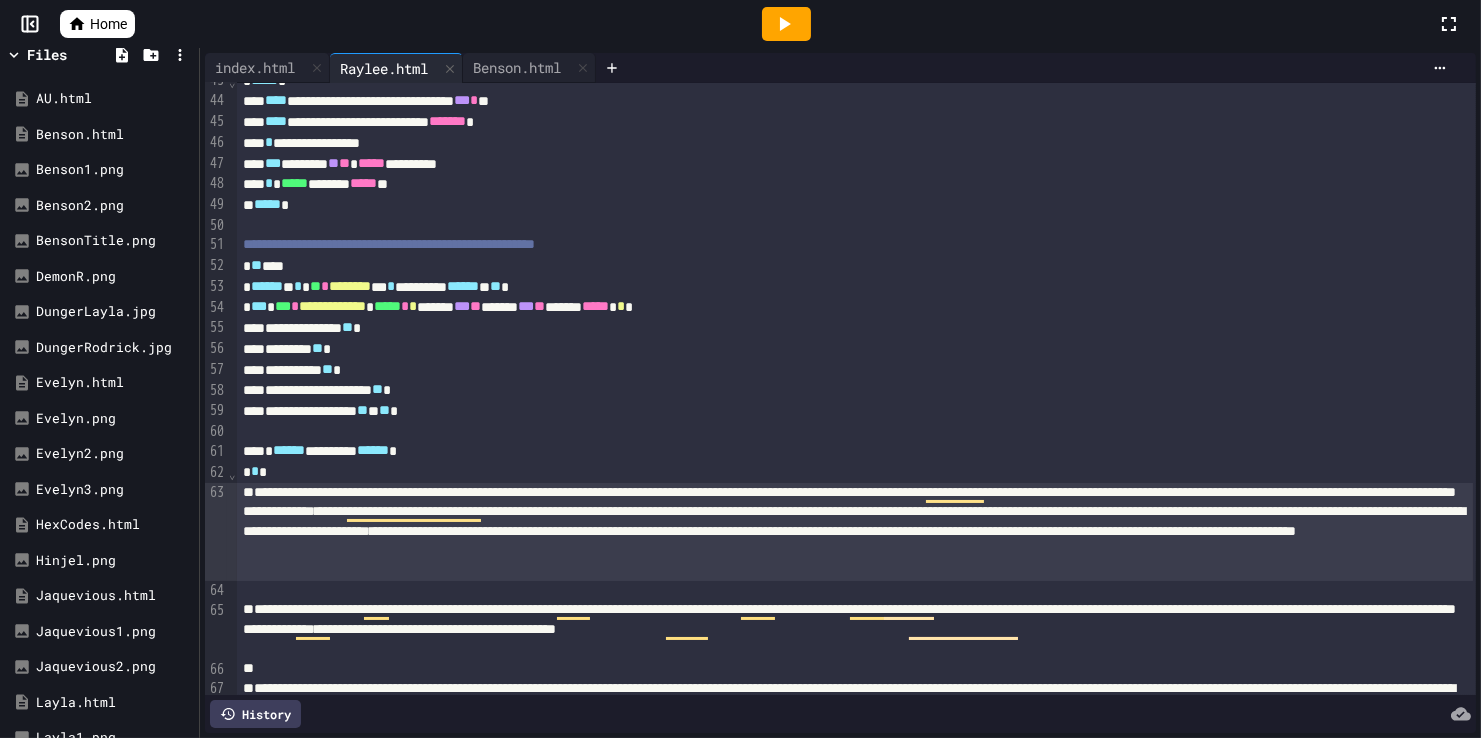 click on "**********" at bounding box center (855, 532) 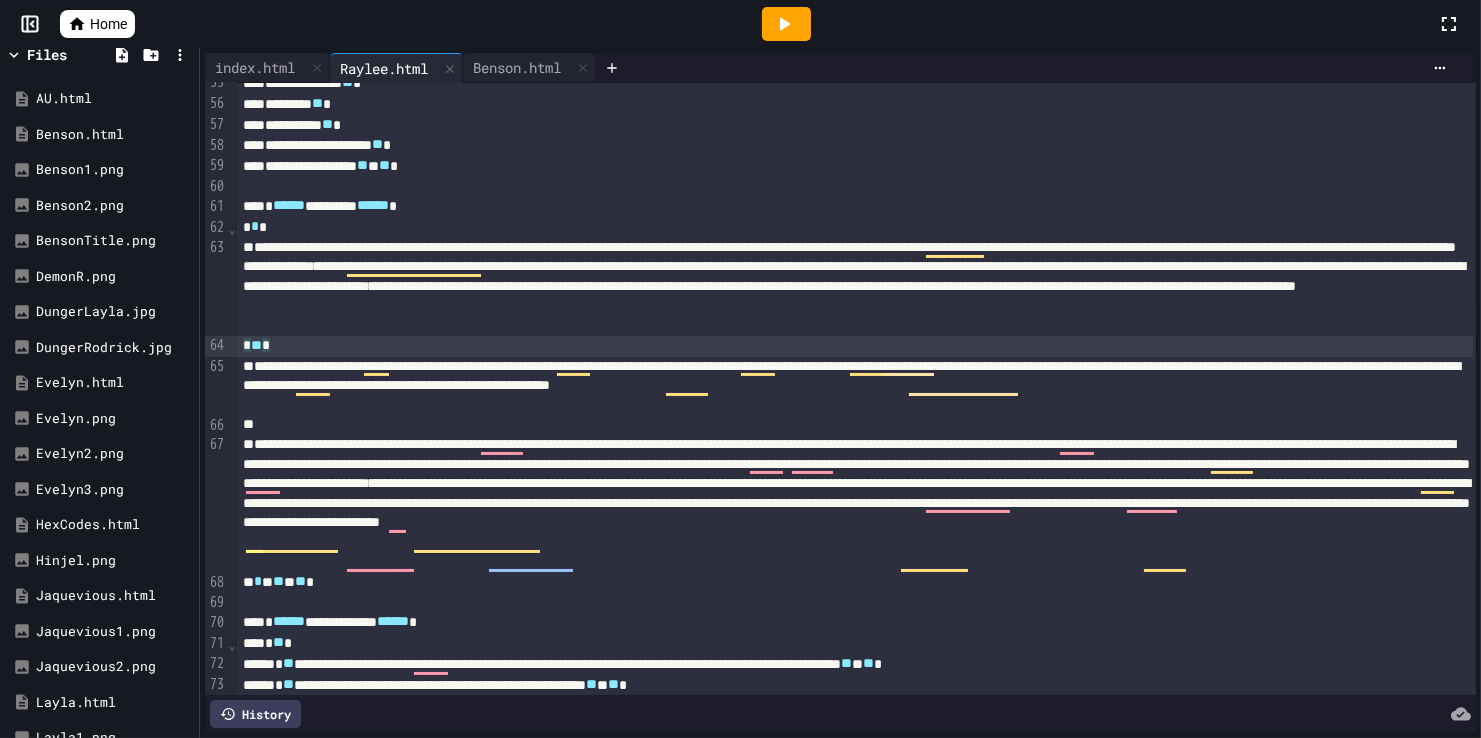 scroll, scrollTop: 1181, scrollLeft: 0, axis: vertical 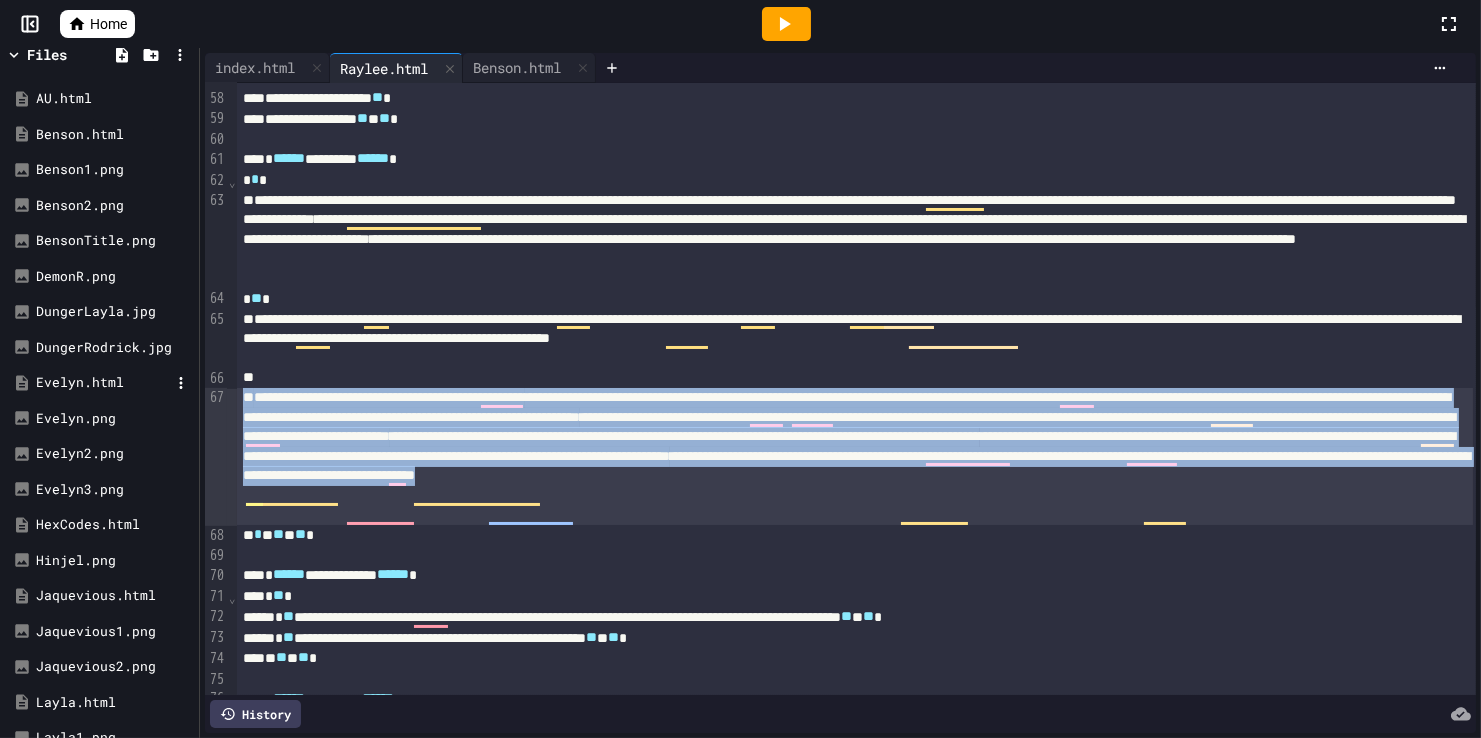 drag, startPoint x: 1440, startPoint y: 512, endPoint x: 125, endPoint y: 399, distance: 1319.8462 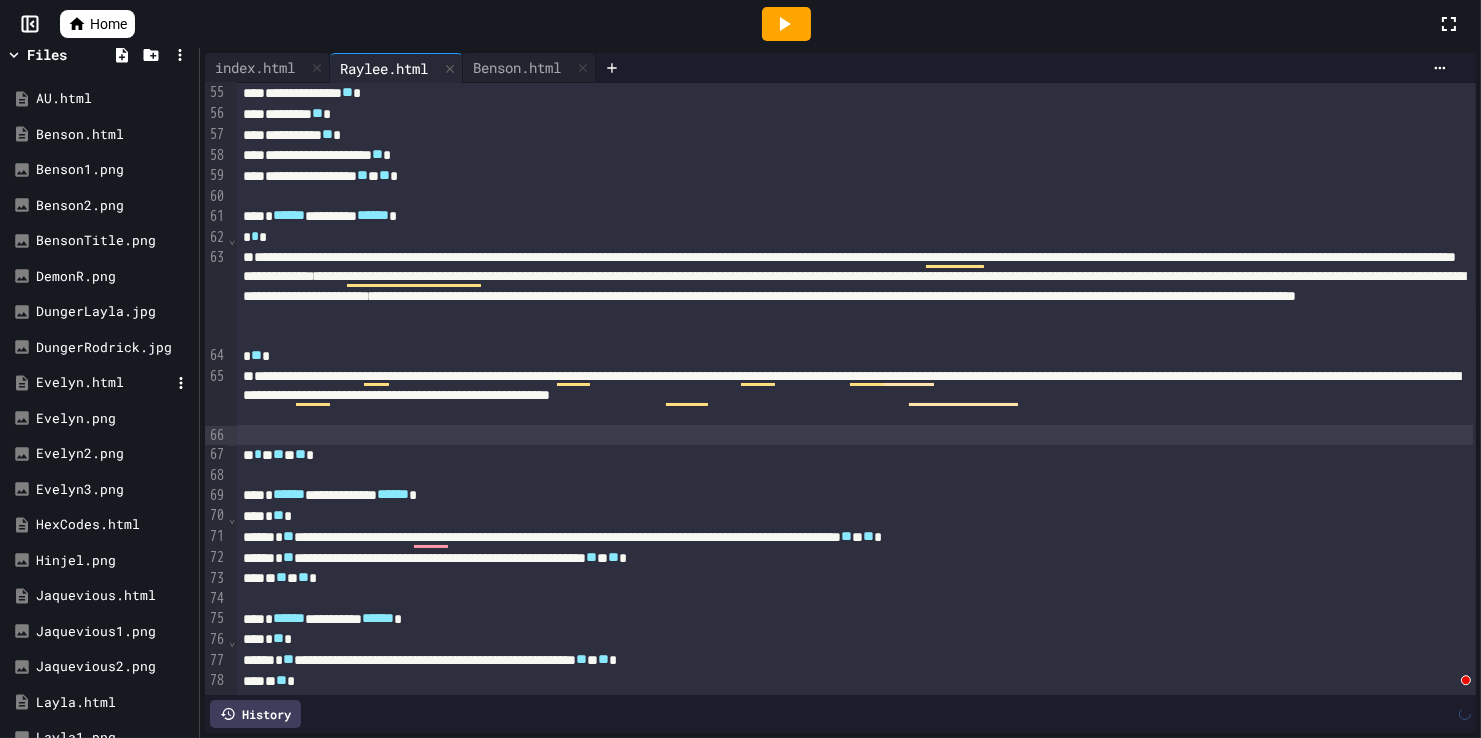 scroll, scrollTop: 1104, scrollLeft: 0, axis: vertical 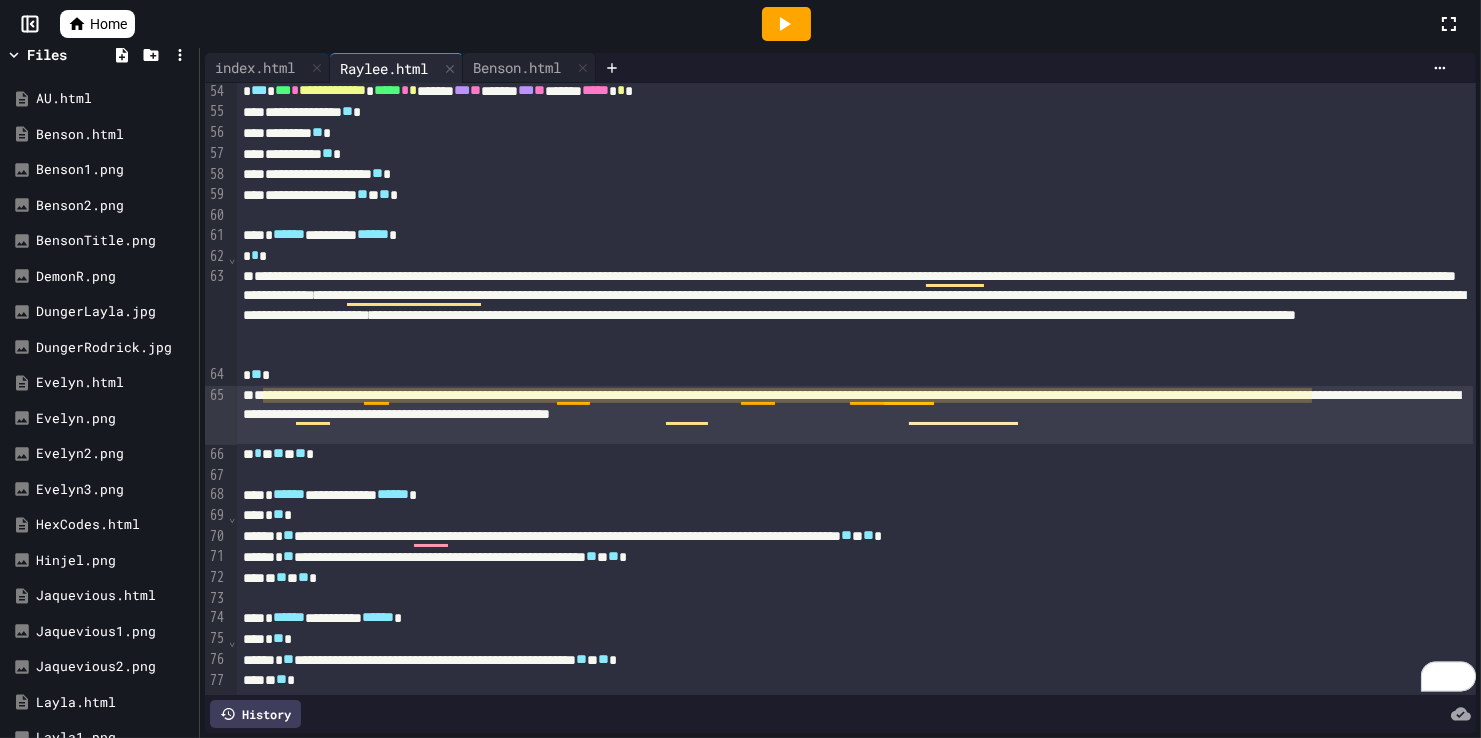 click on "**********" at bounding box center [855, 415] 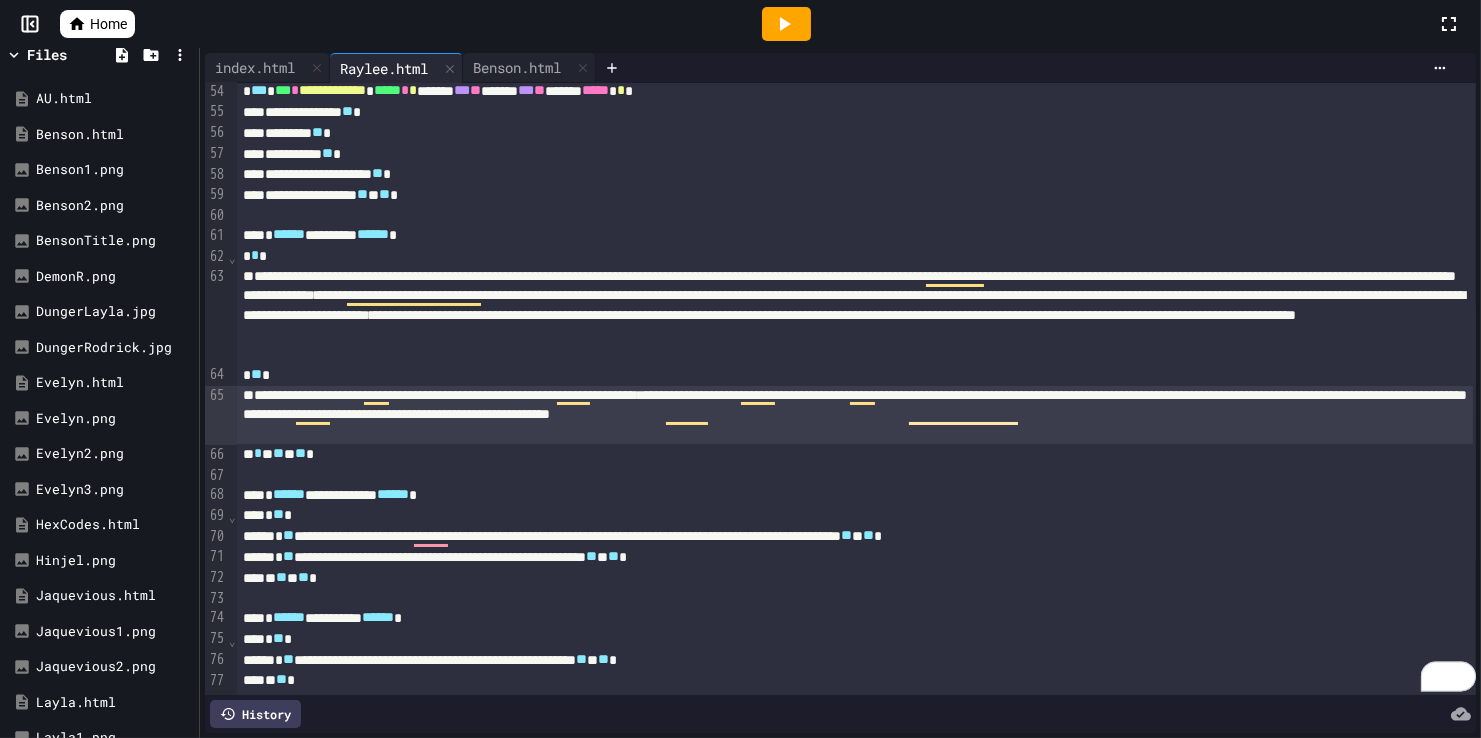 click on "**********" at bounding box center (855, 415) 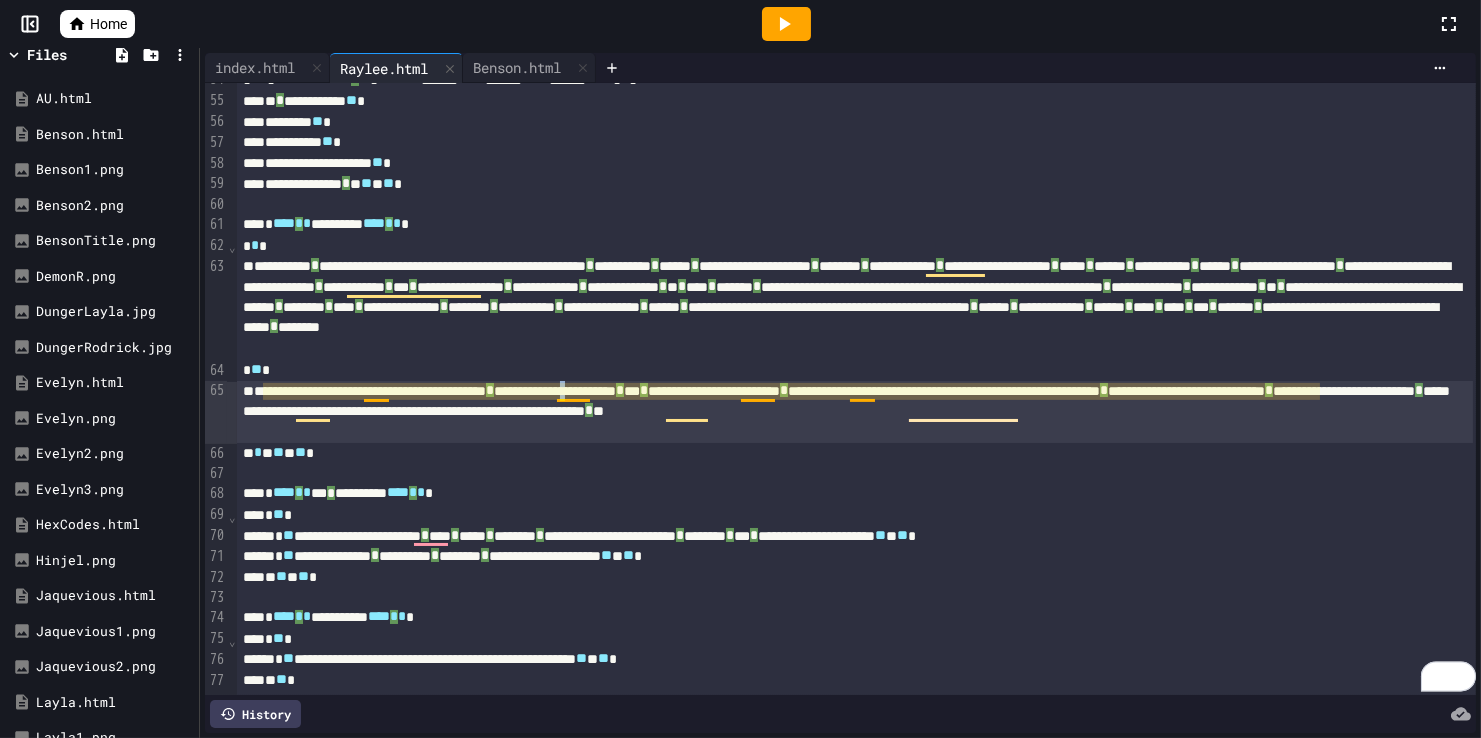 click on "**********" at bounding box center [855, 412] 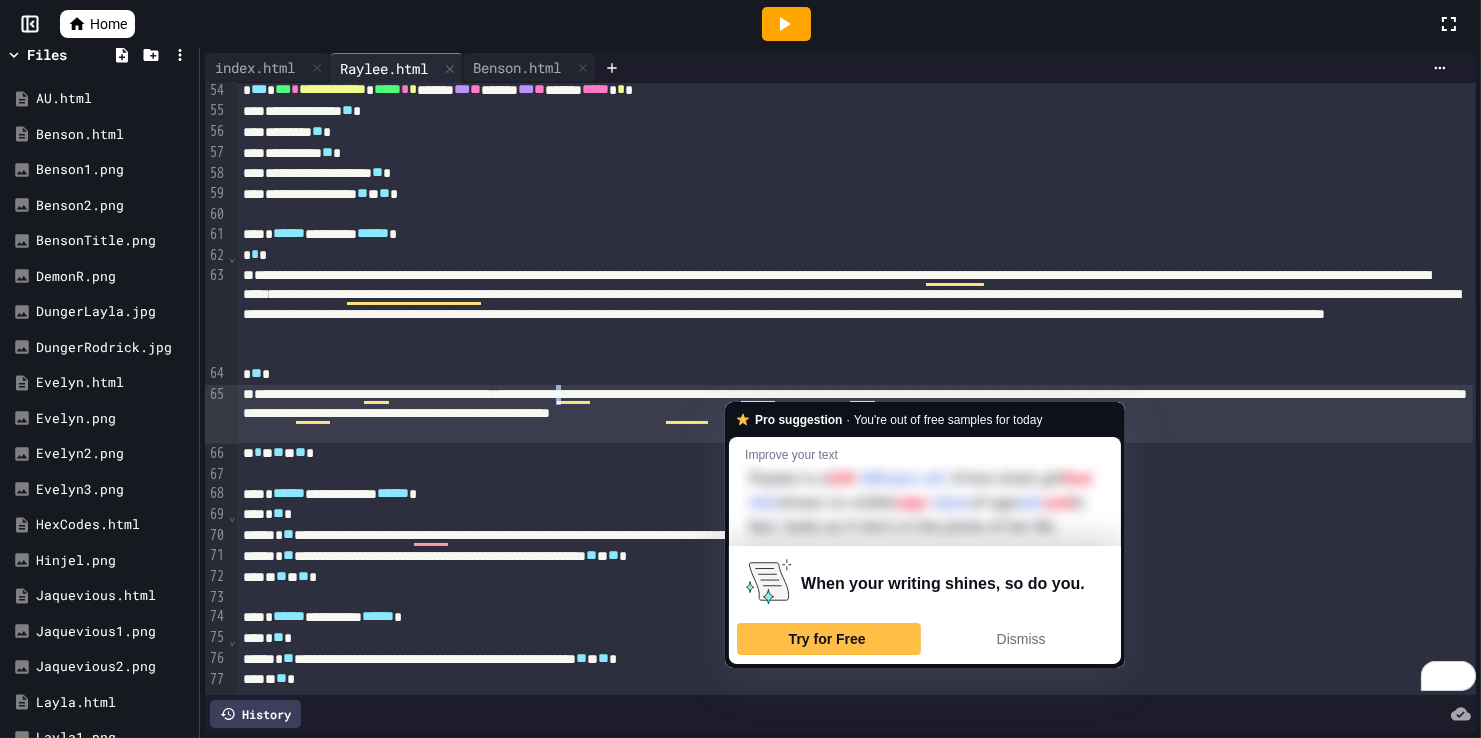 scroll, scrollTop: 1103, scrollLeft: 0, axis: vertical 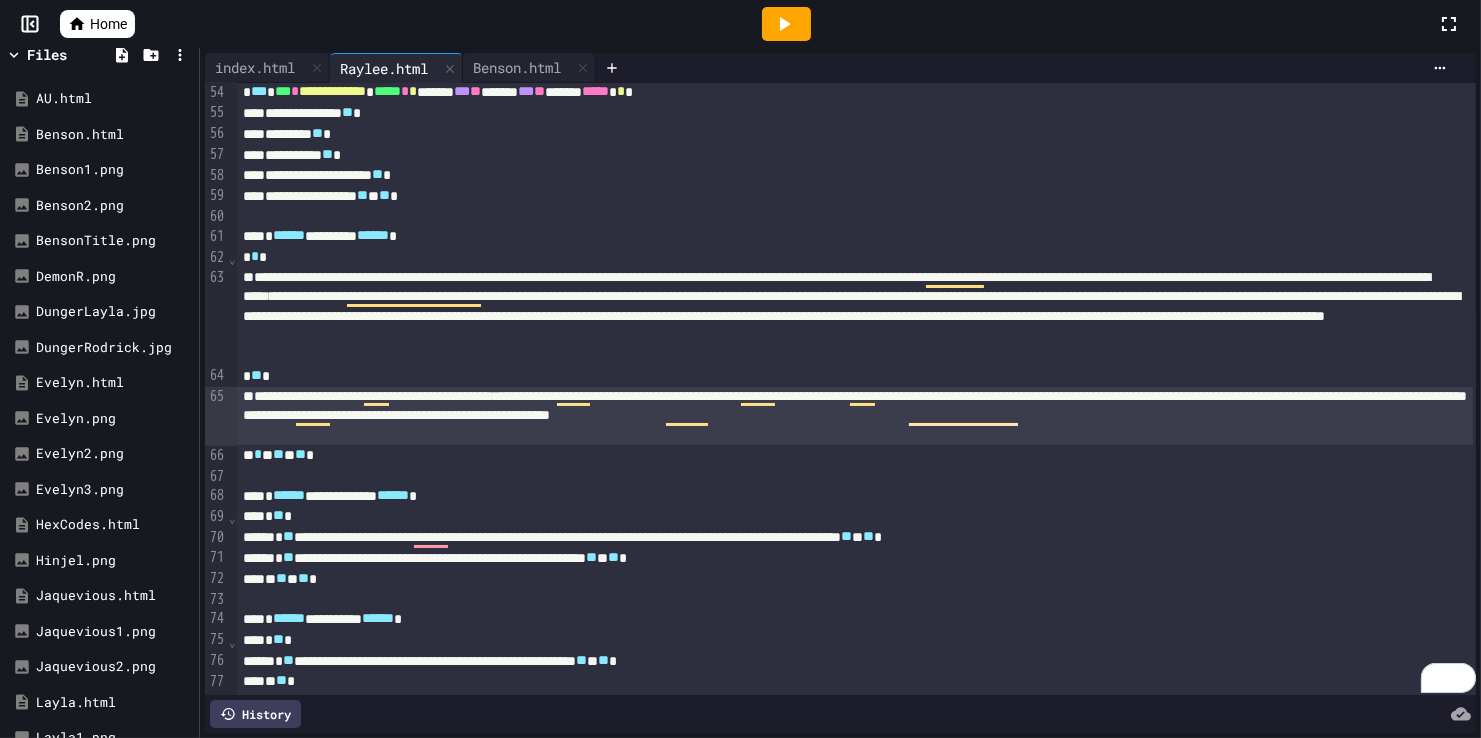 click on "**********" at bounding box center [855, 317] 